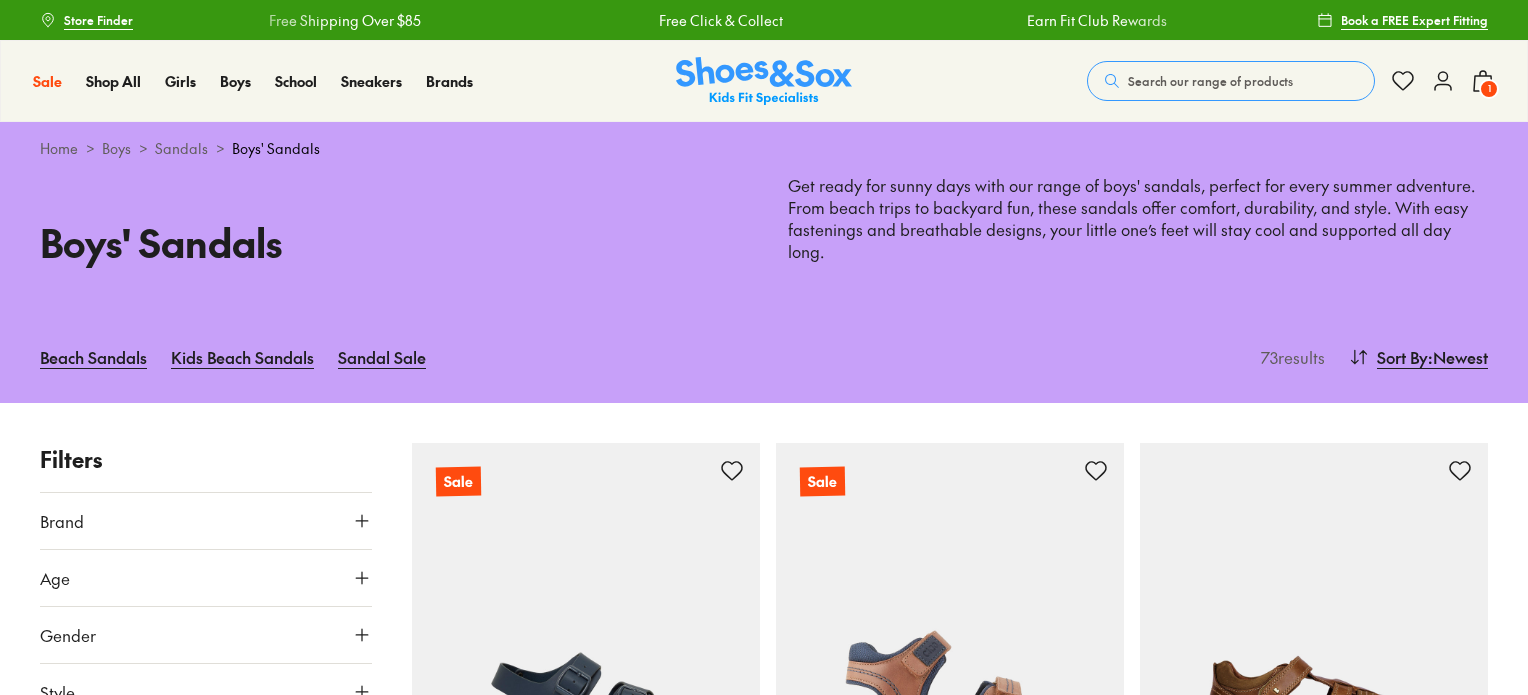 scroll, scrollTop: 0, scrollLeft: 0, axis: both 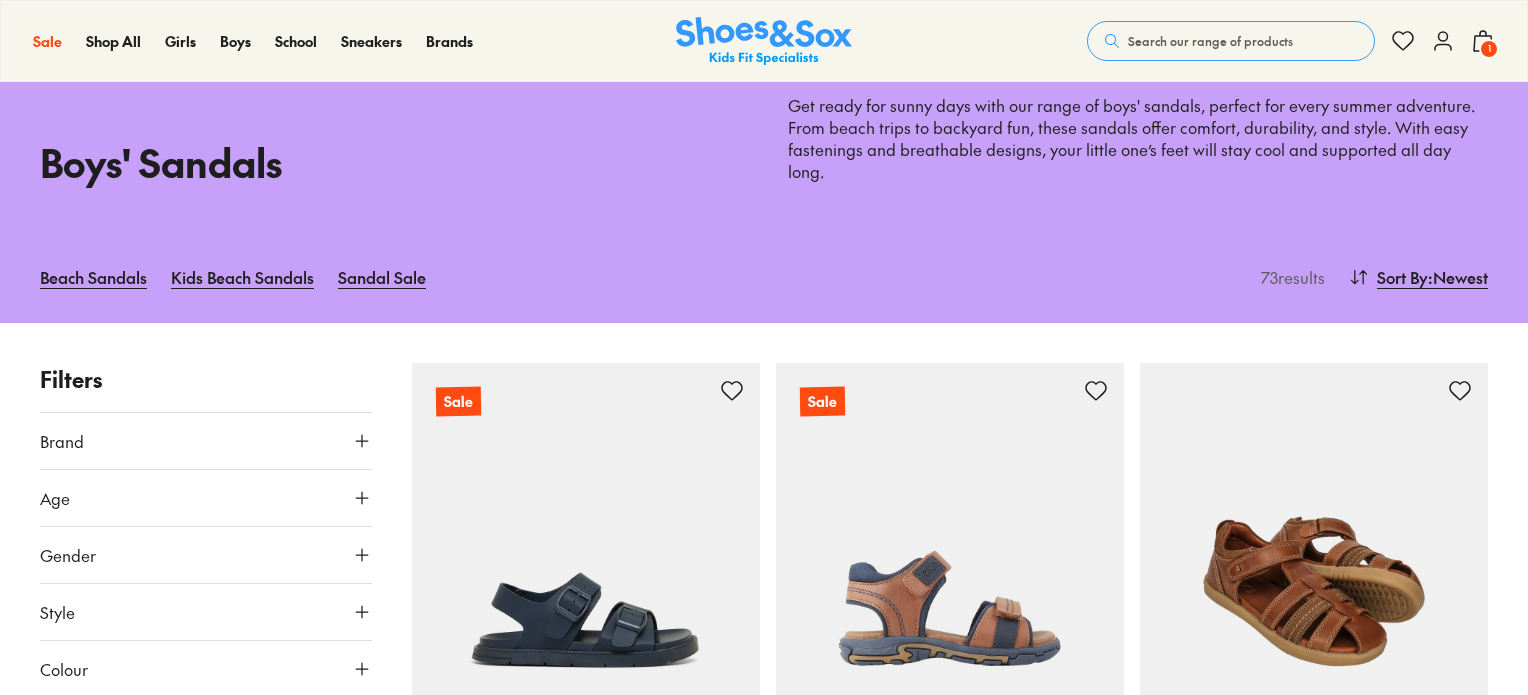 type on "***" 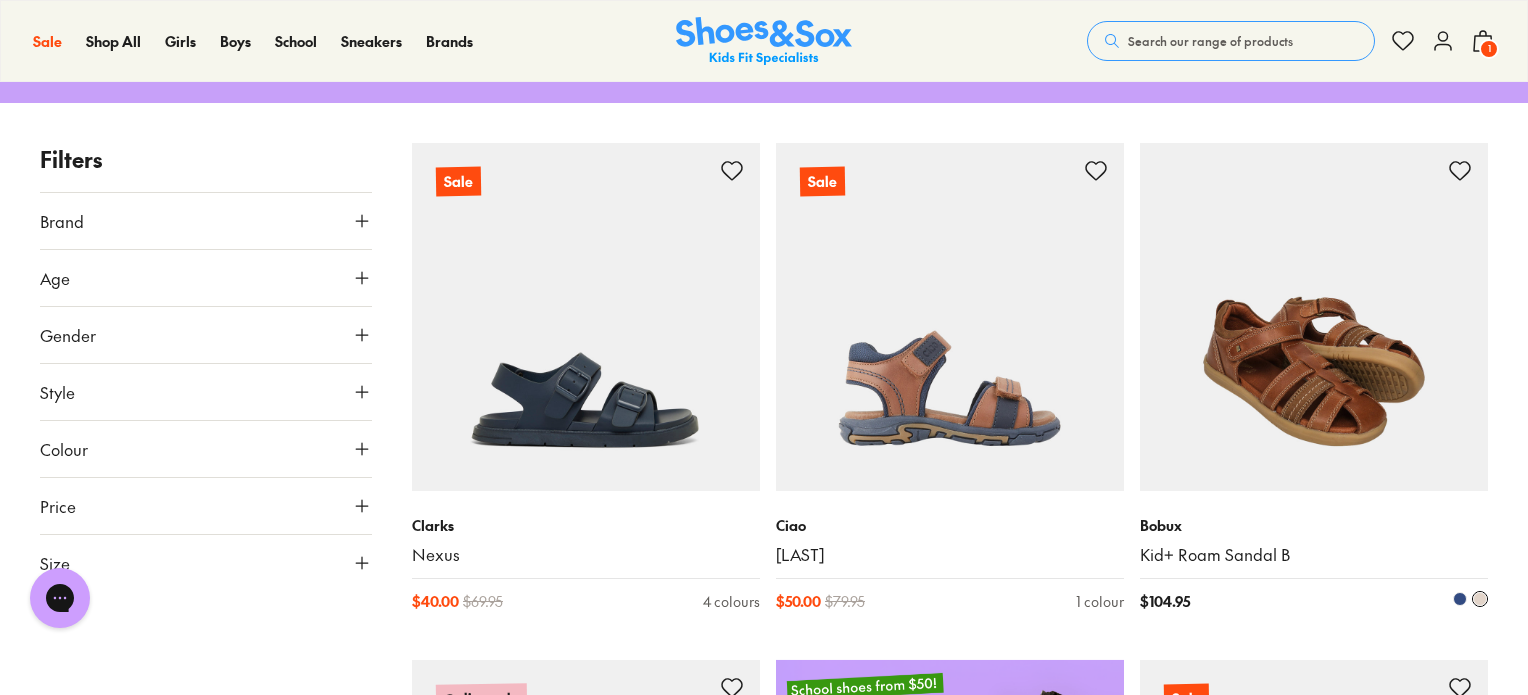 scroll, scrollTop: 0, scrollLeft: 0, axis: both 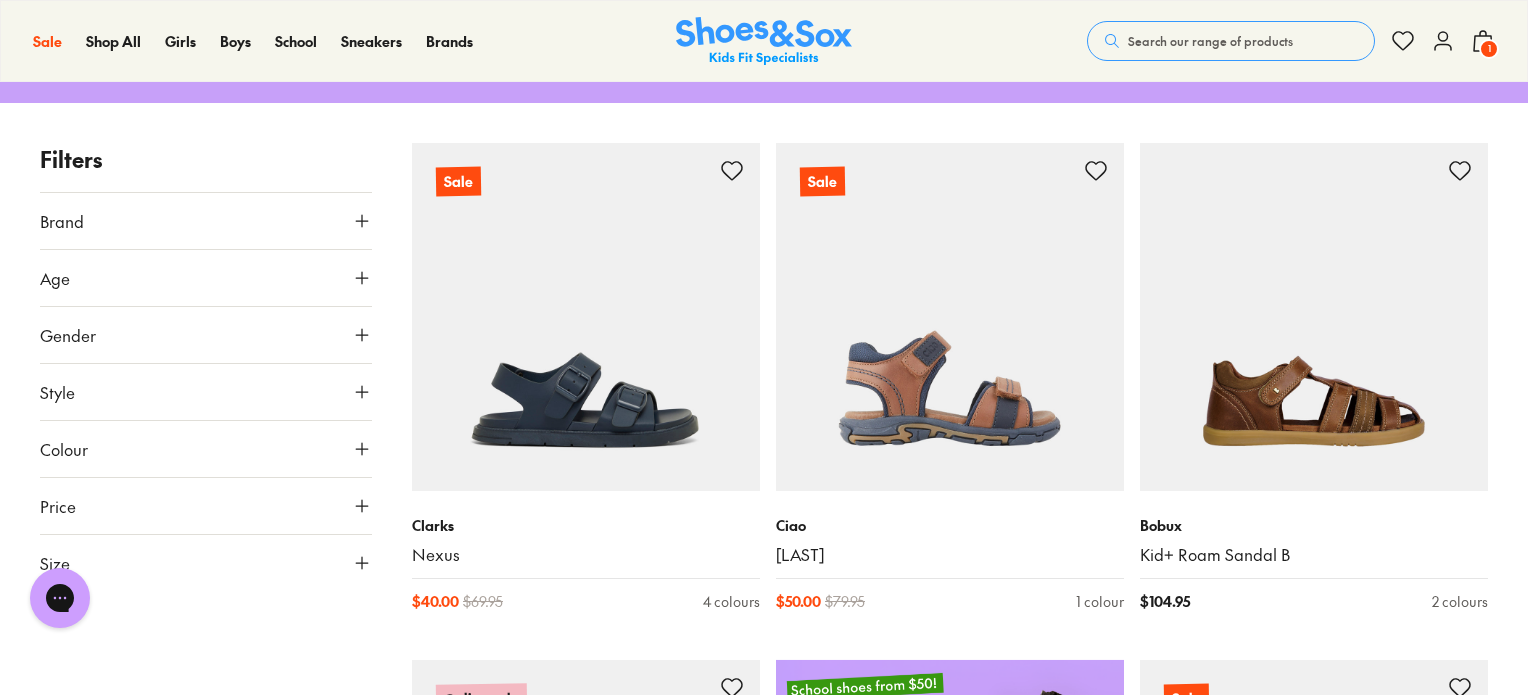 click on "1" at bounding box center (1489, 49) 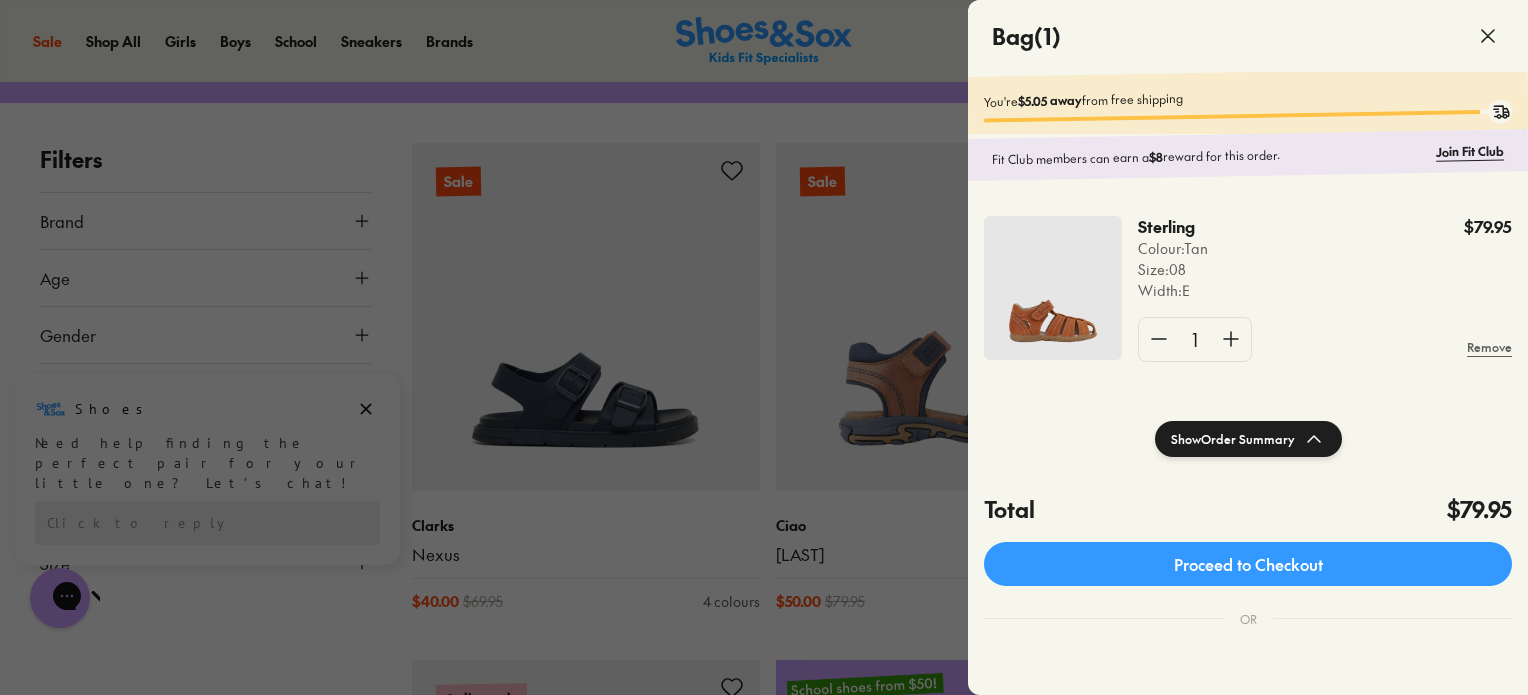 click 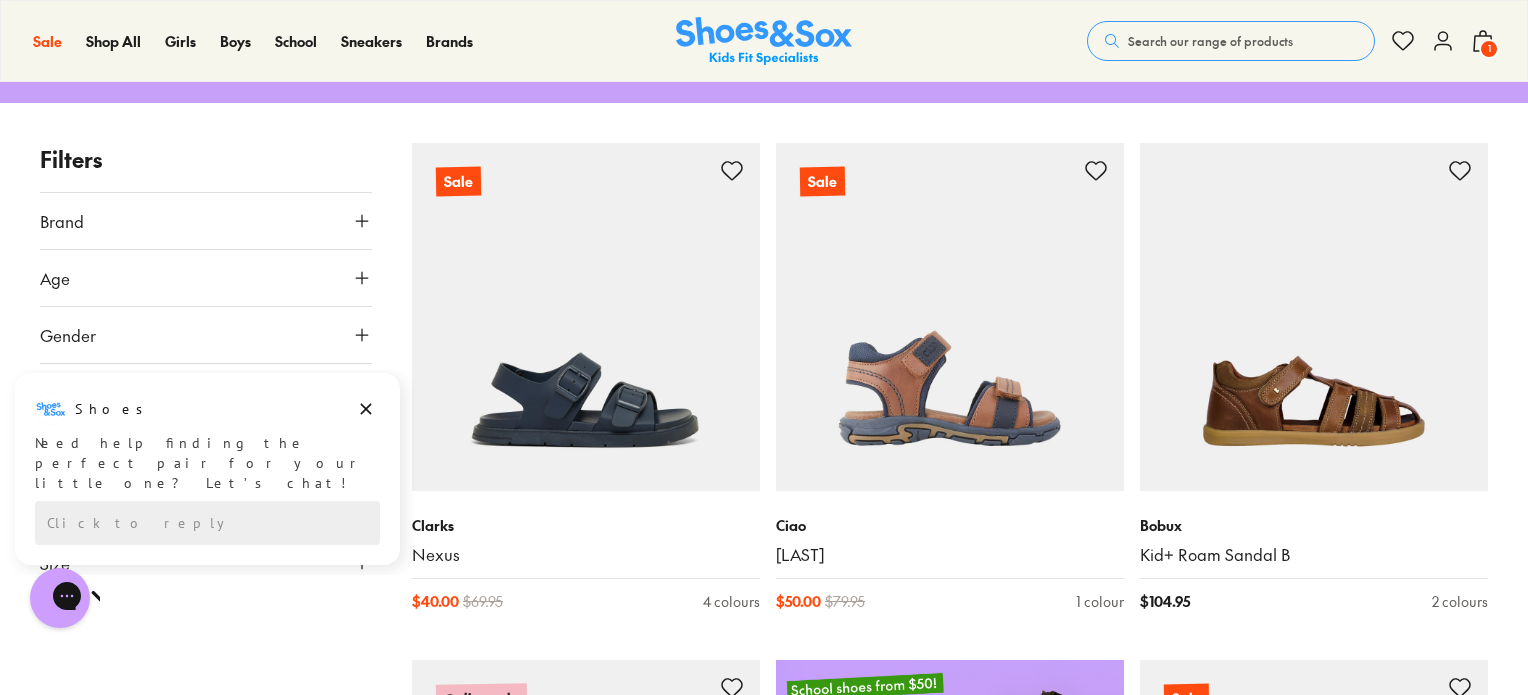 click 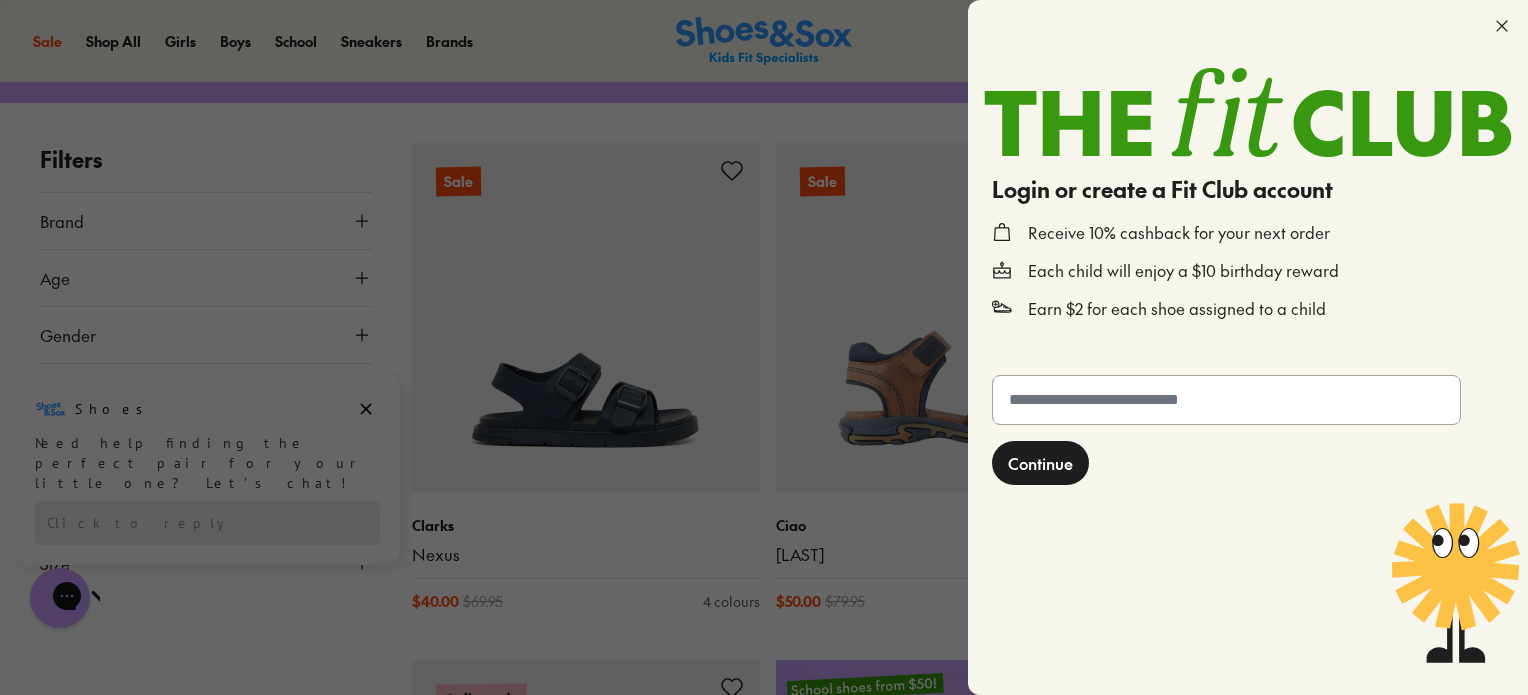 click 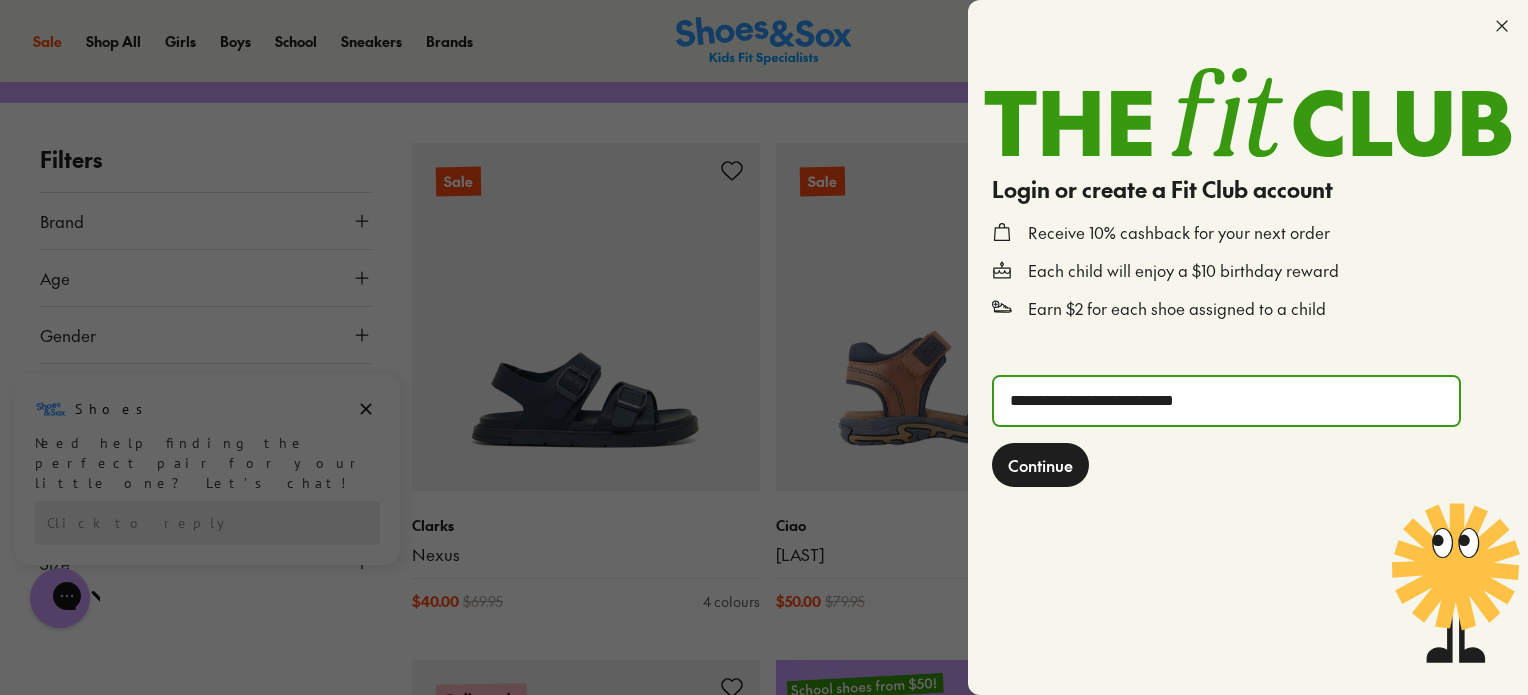type on "**********" 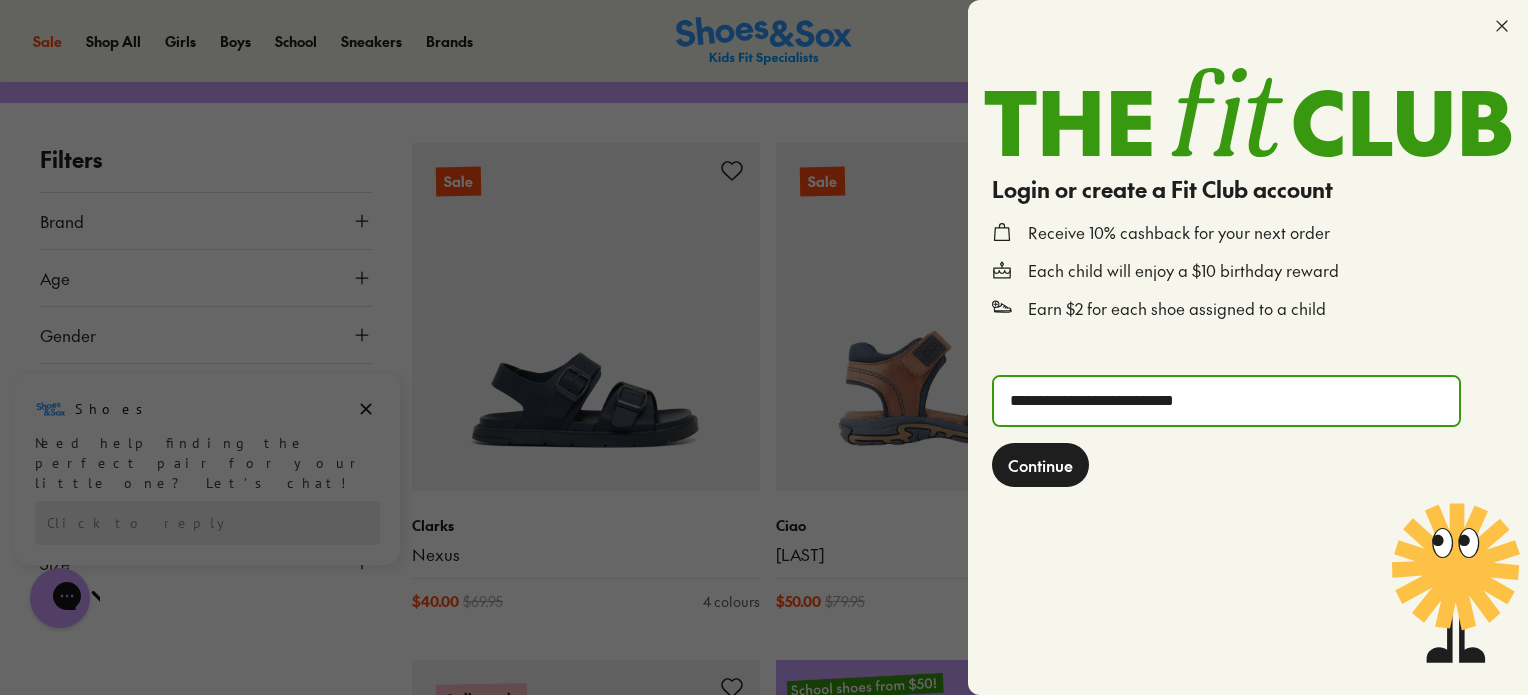 click on "Continue" 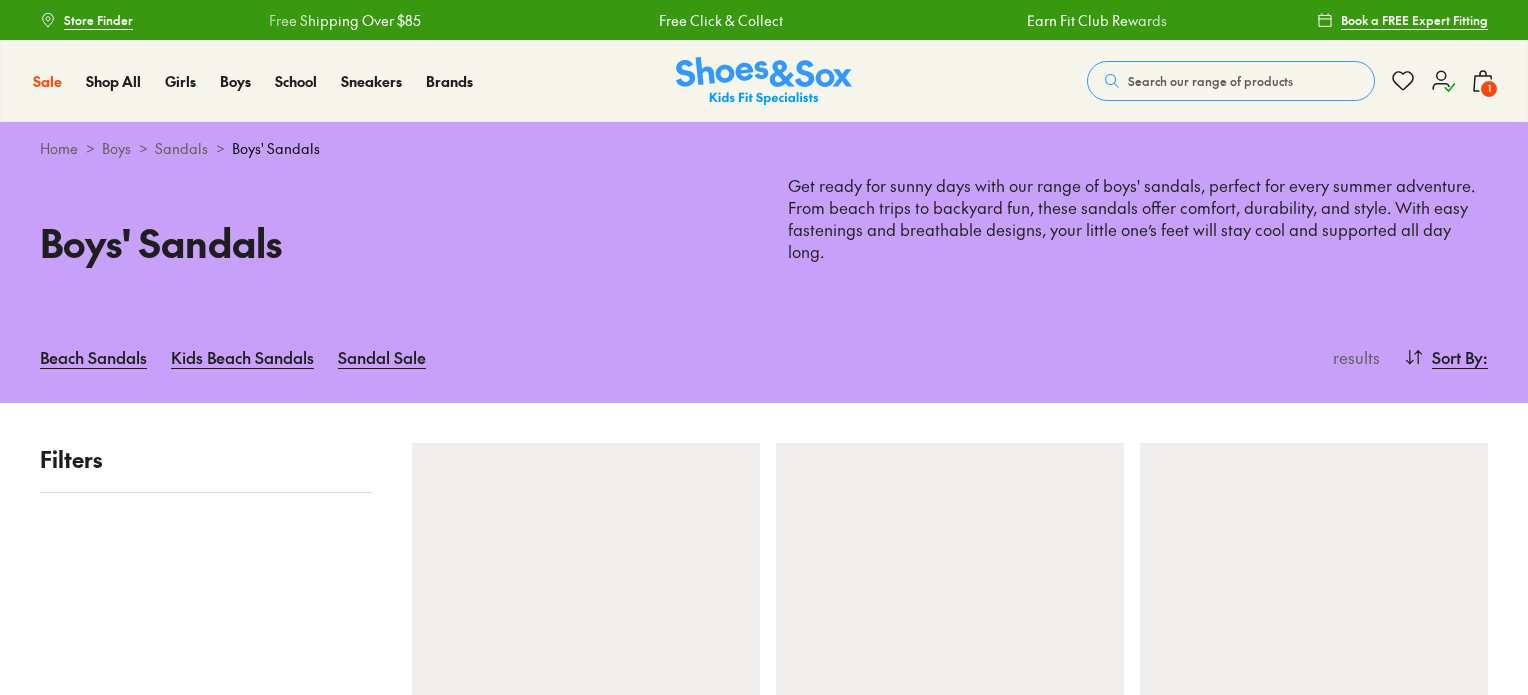 scroll, scrollTop: 0, scrollLeft: 0, axis: both 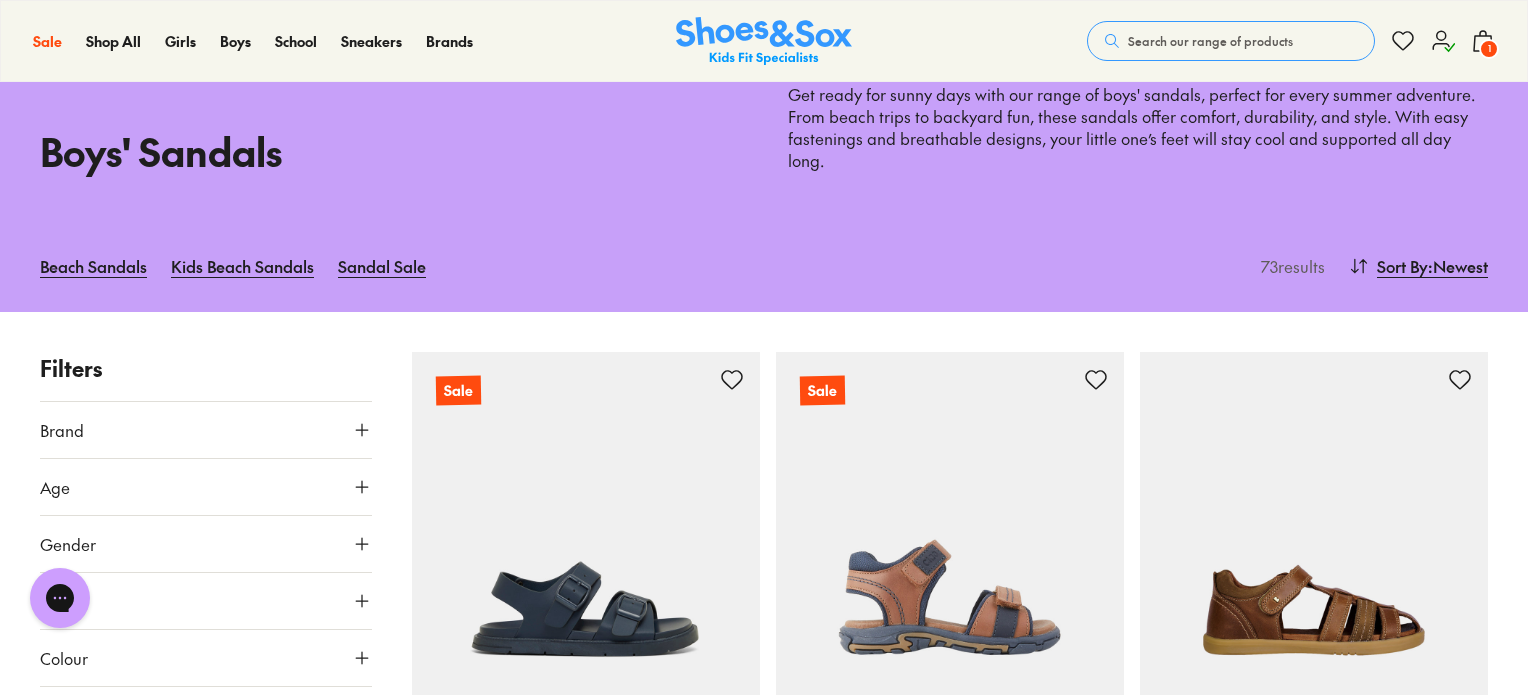 type on "***" 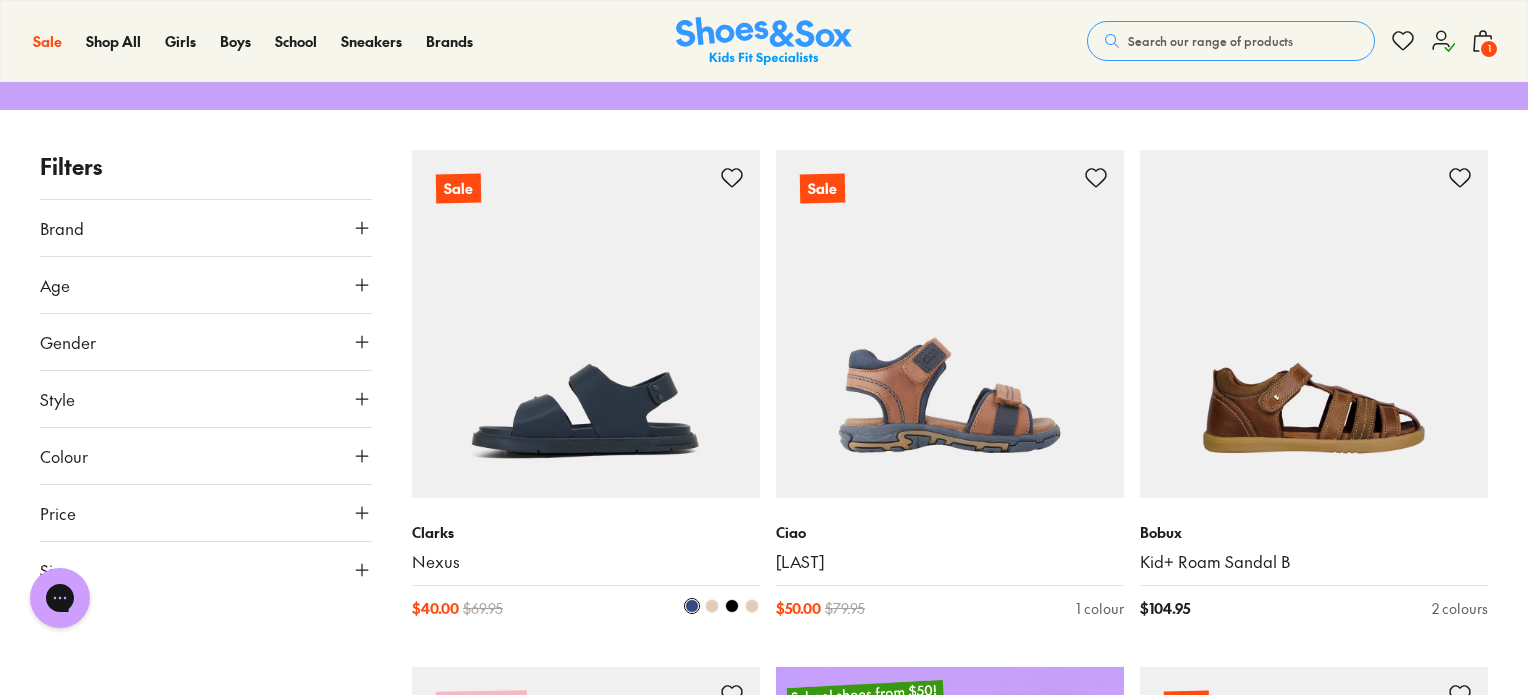 scroll, scrollTop: 300, scrollLeft: 0, axis: vertical 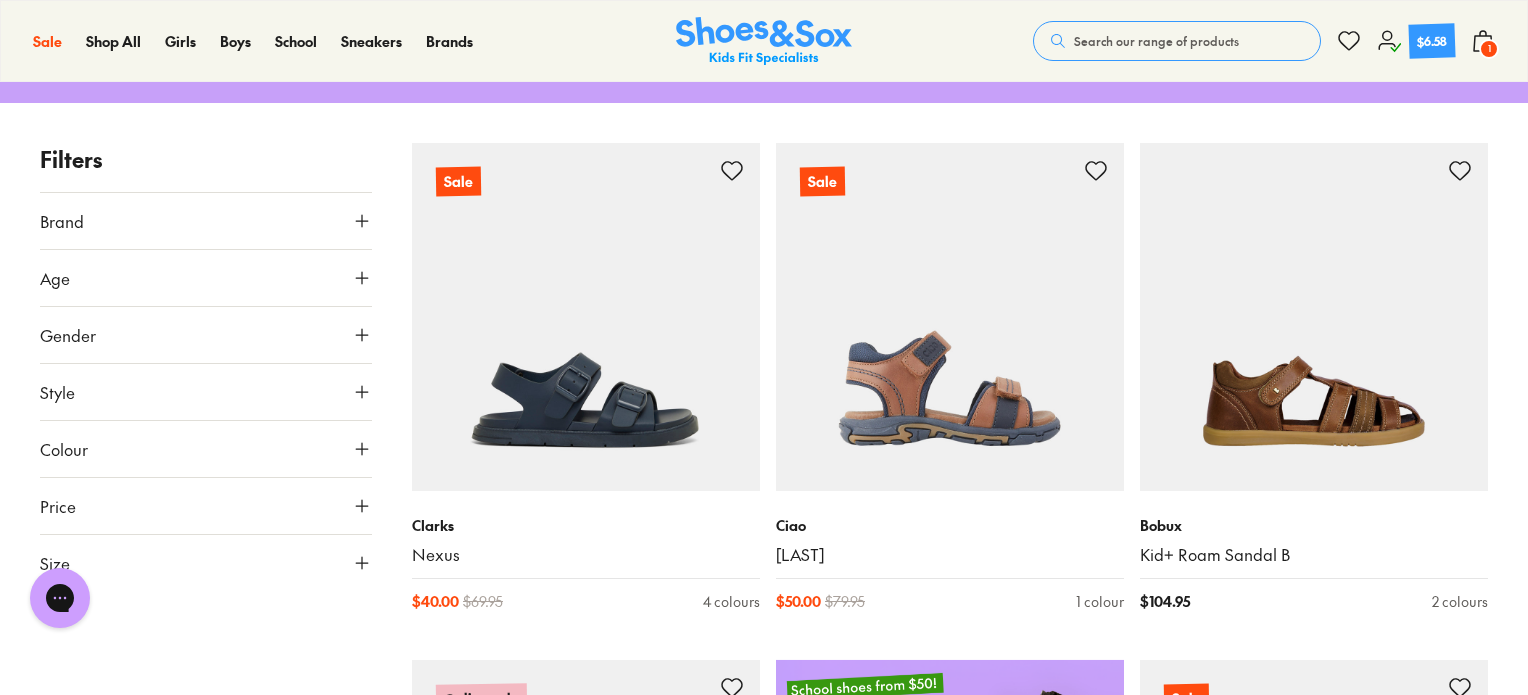 click 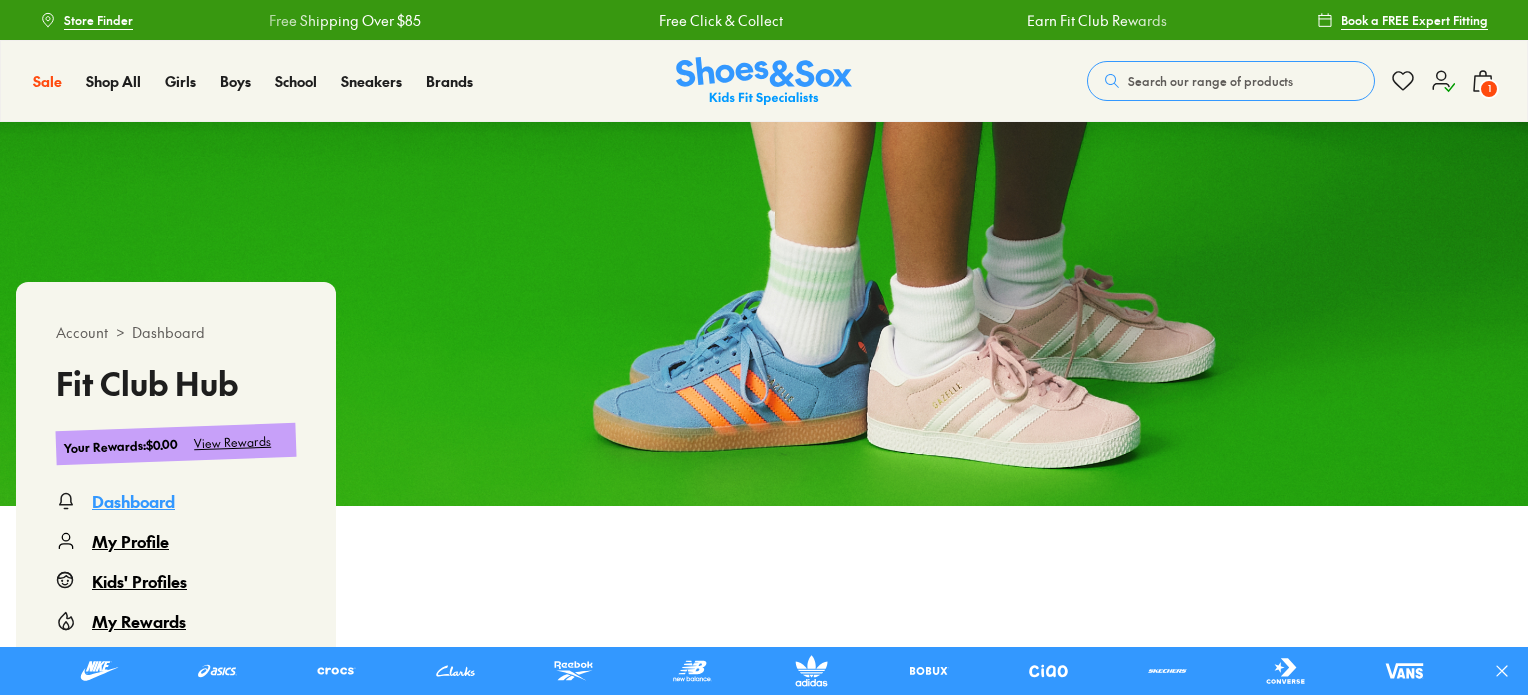 scroll, scrollTop: 0, scrollLeft: 0, axis: both 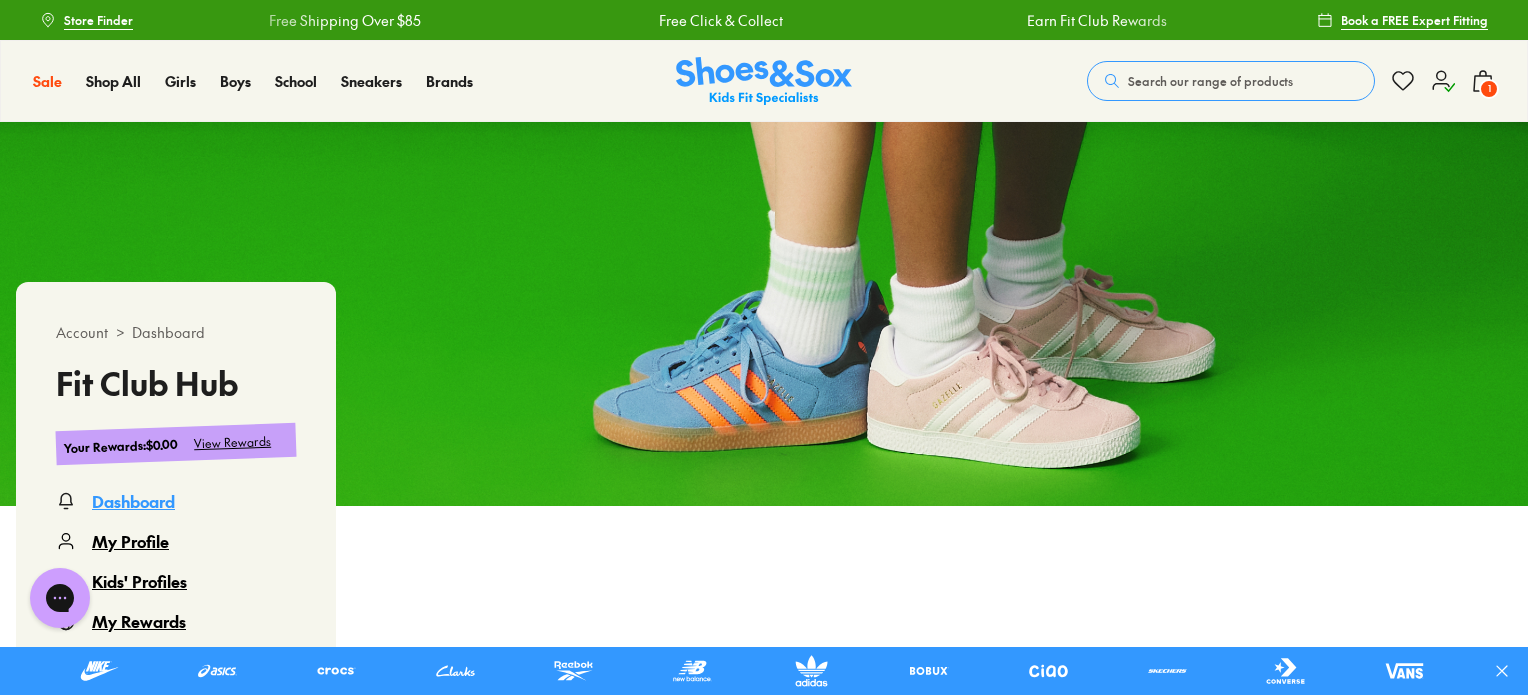 click on "My Profile" at bounding box center [130, 541] 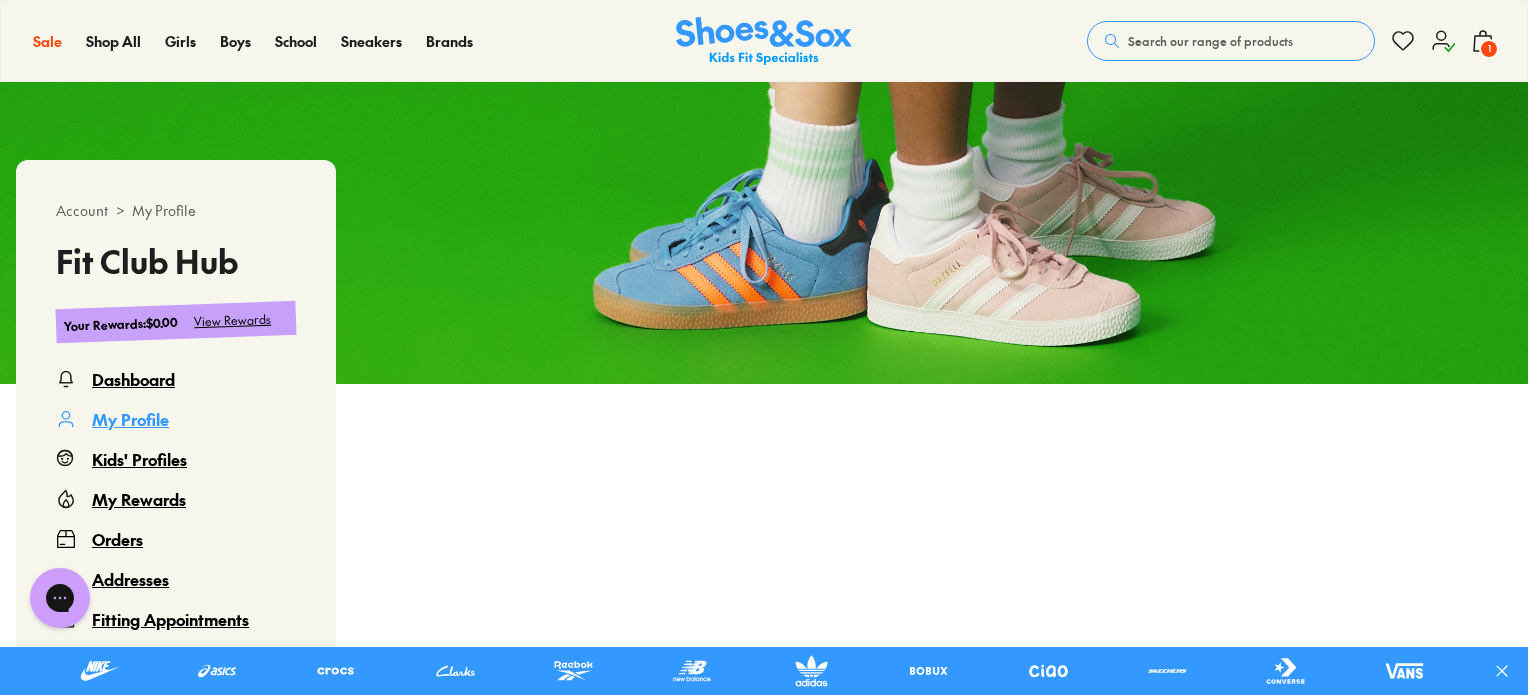 scroll, scrollTop: 0, scrollLeft: 0, axis: both 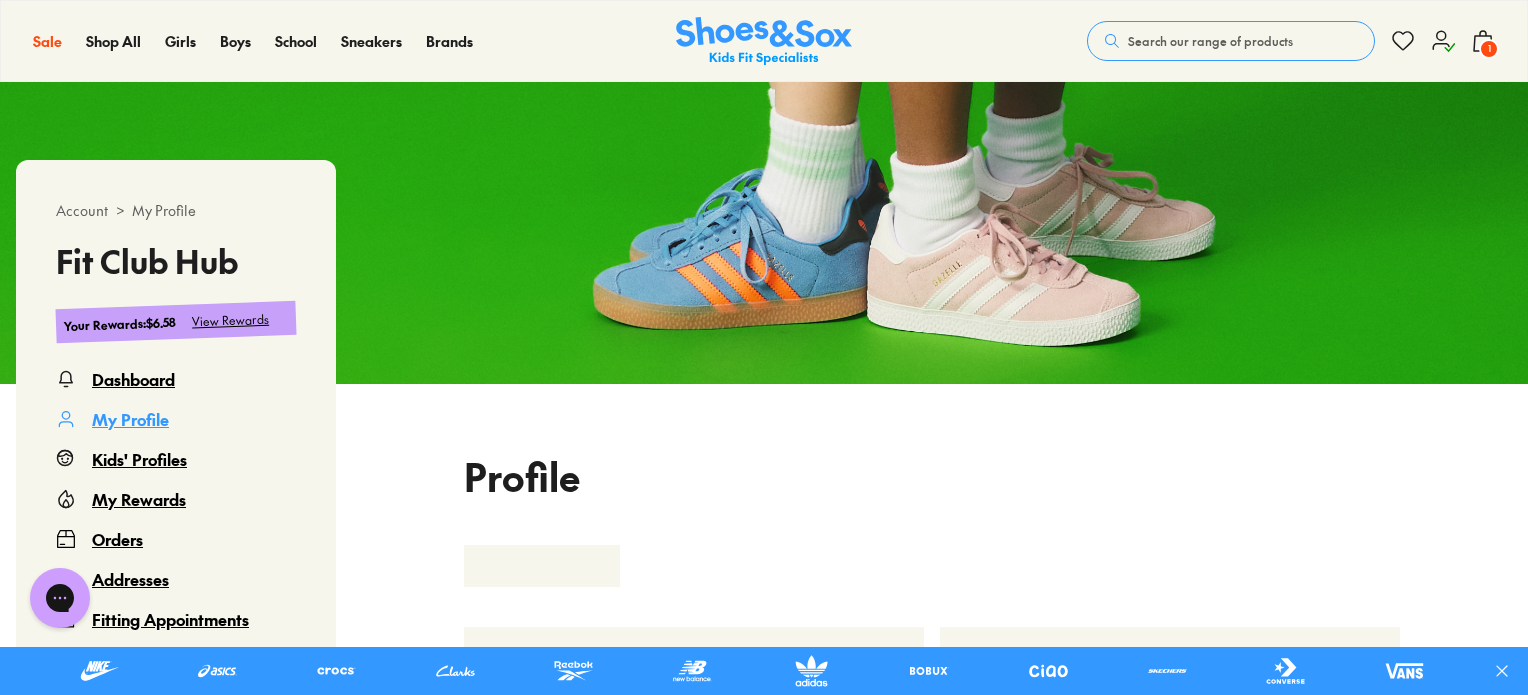 select on "**" 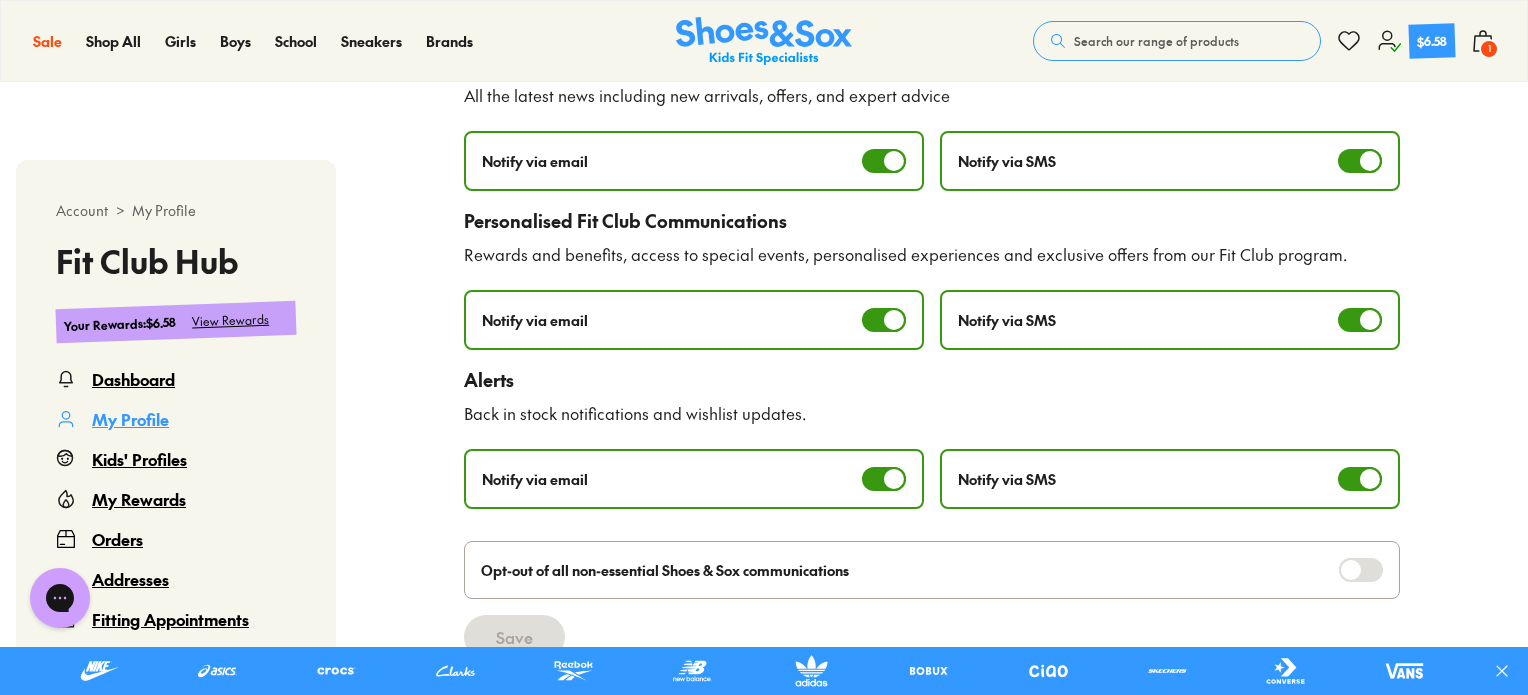 scroll, scrollTop: 1222, scrollLeft: 0, axis: vertical 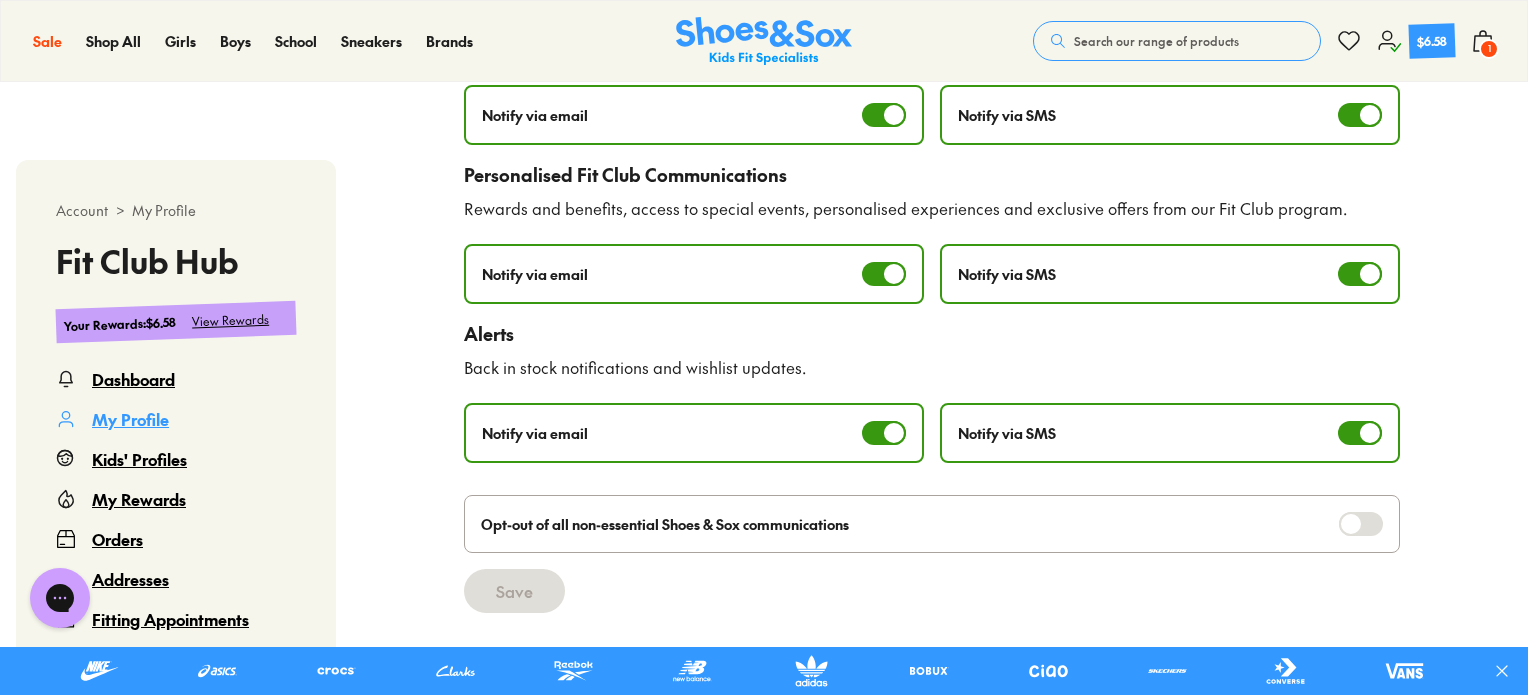 click on "Orders" at bounding box center [117, 539] 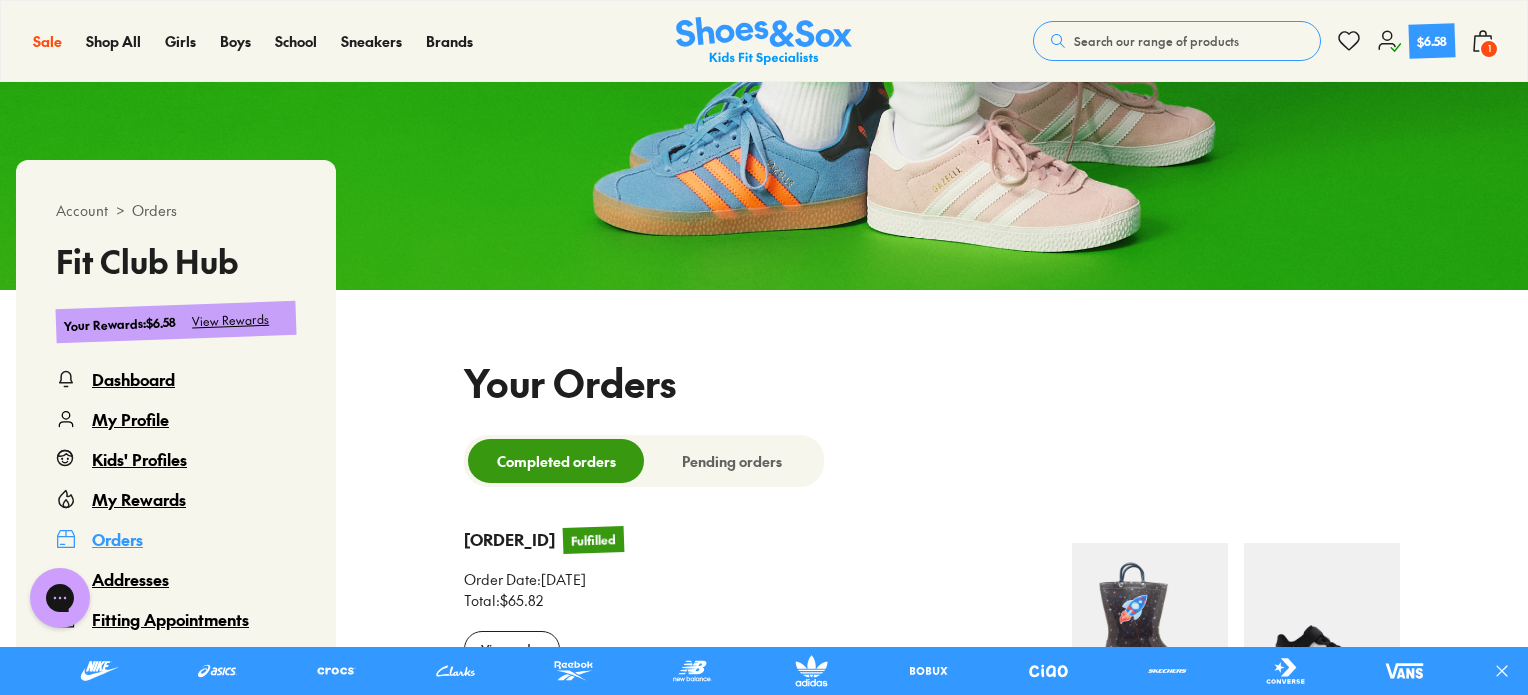 select 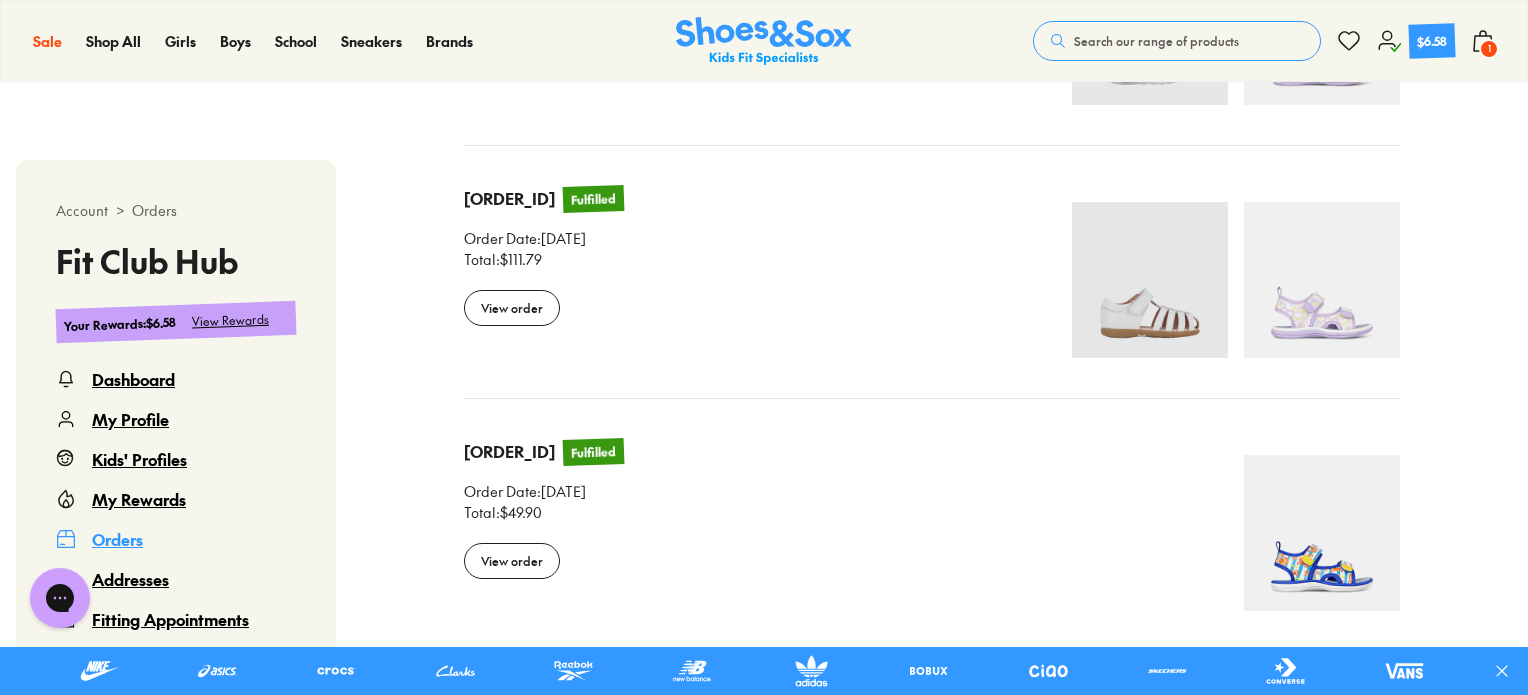 scroll, scrollTop: 1622, scrollLeft: 0, axis: vertical 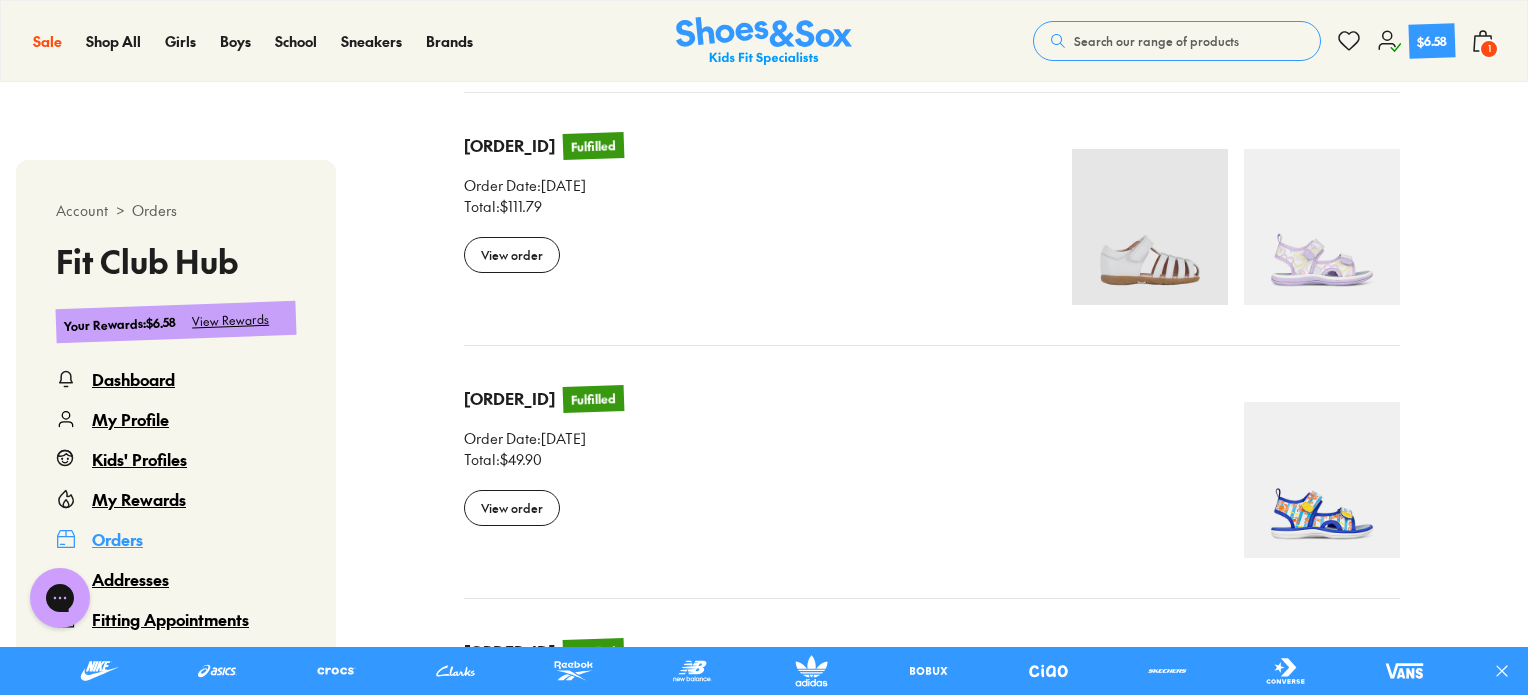 click on "View order" at bounding box center (544, 508) 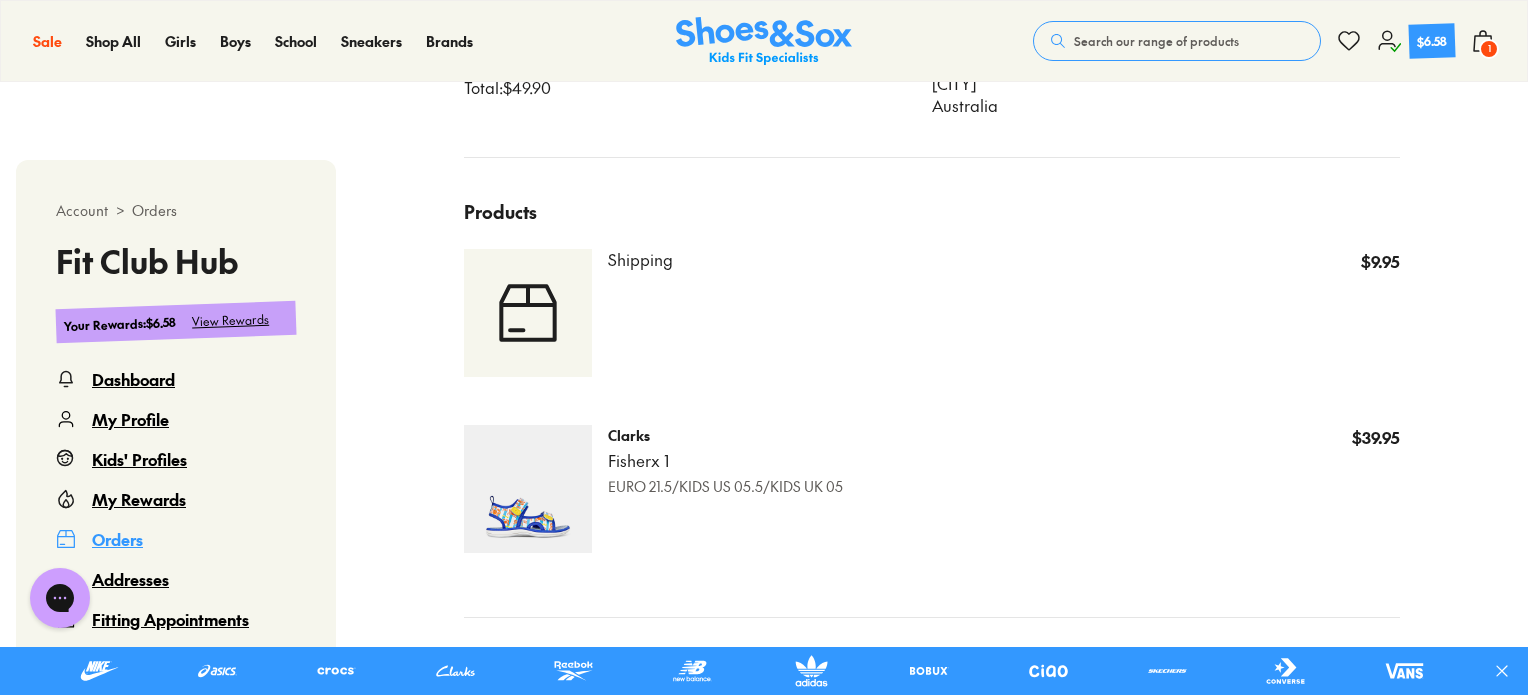 scroll, scrollTop: 822, scrollLeft: 0, axis: vertical 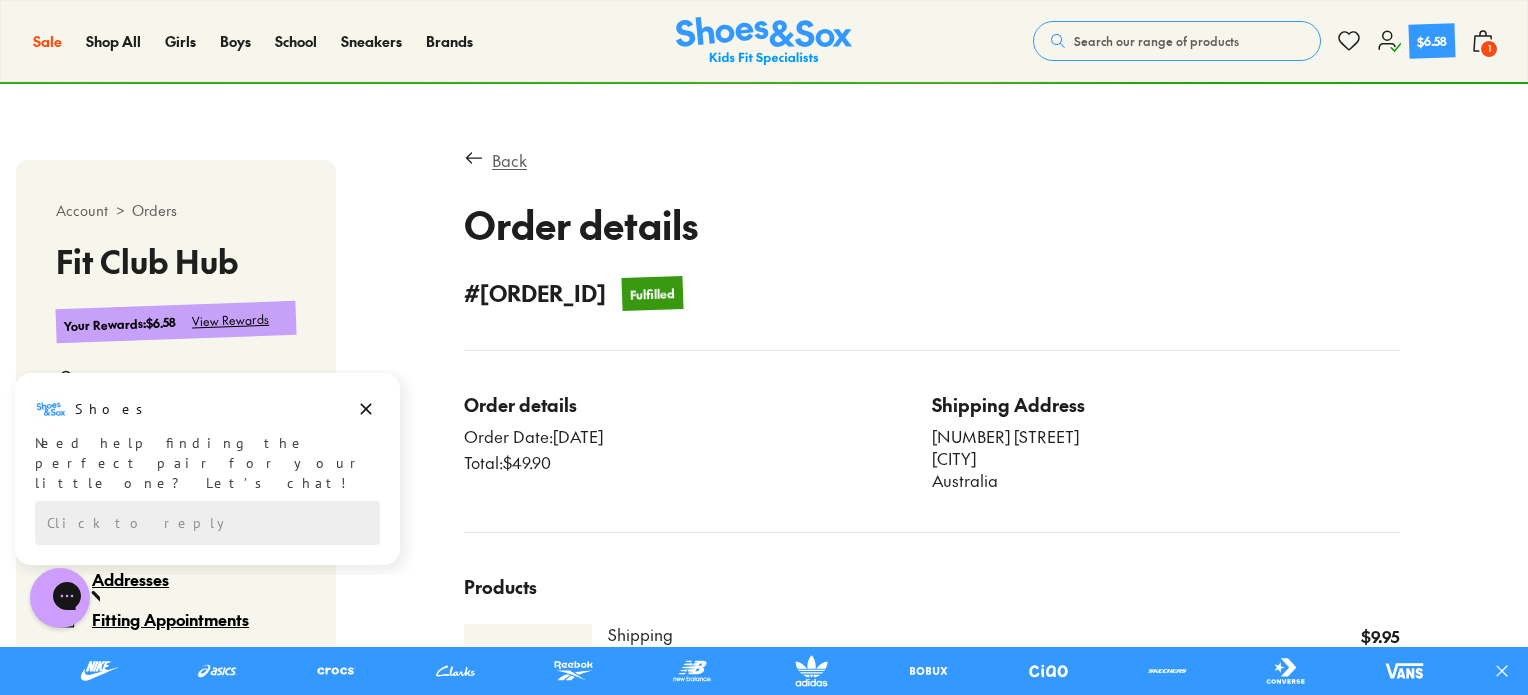 click on "Back" at bounding box center [509, 160] 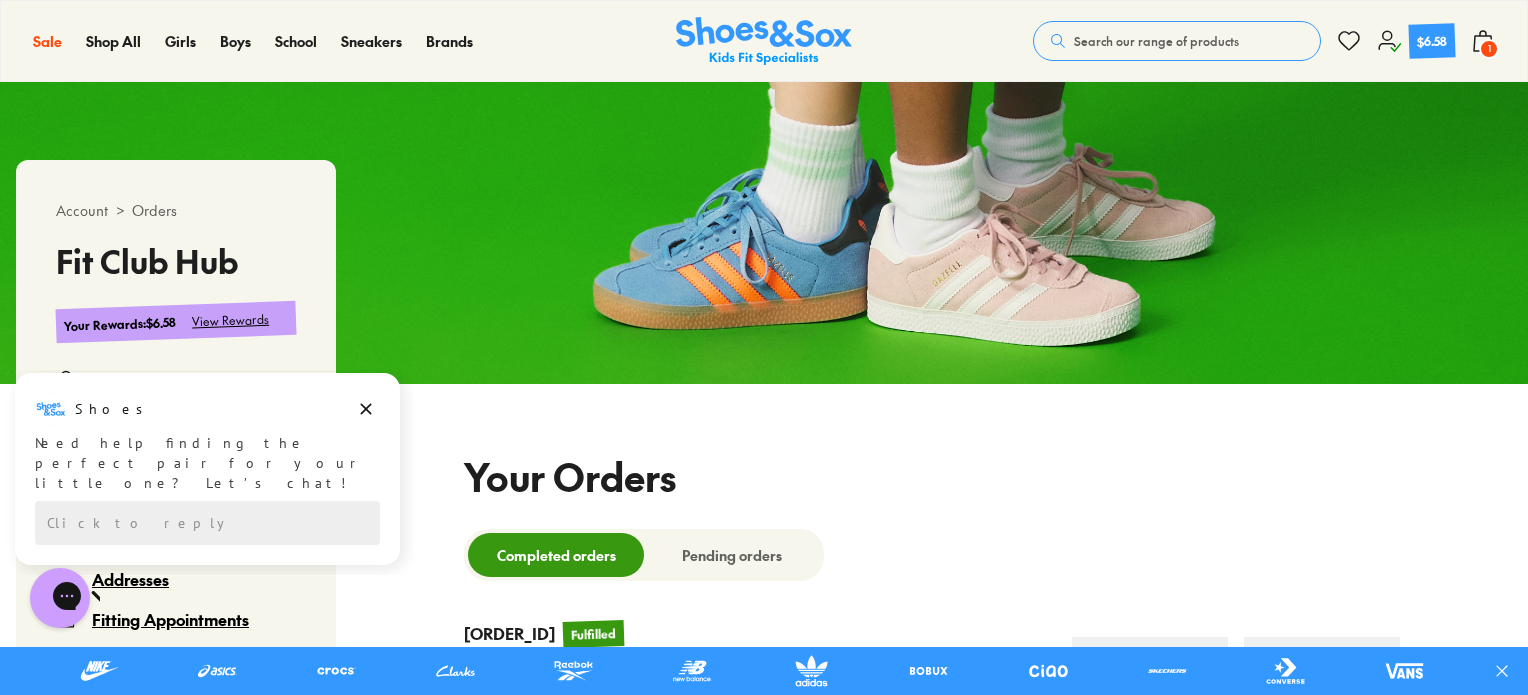 select 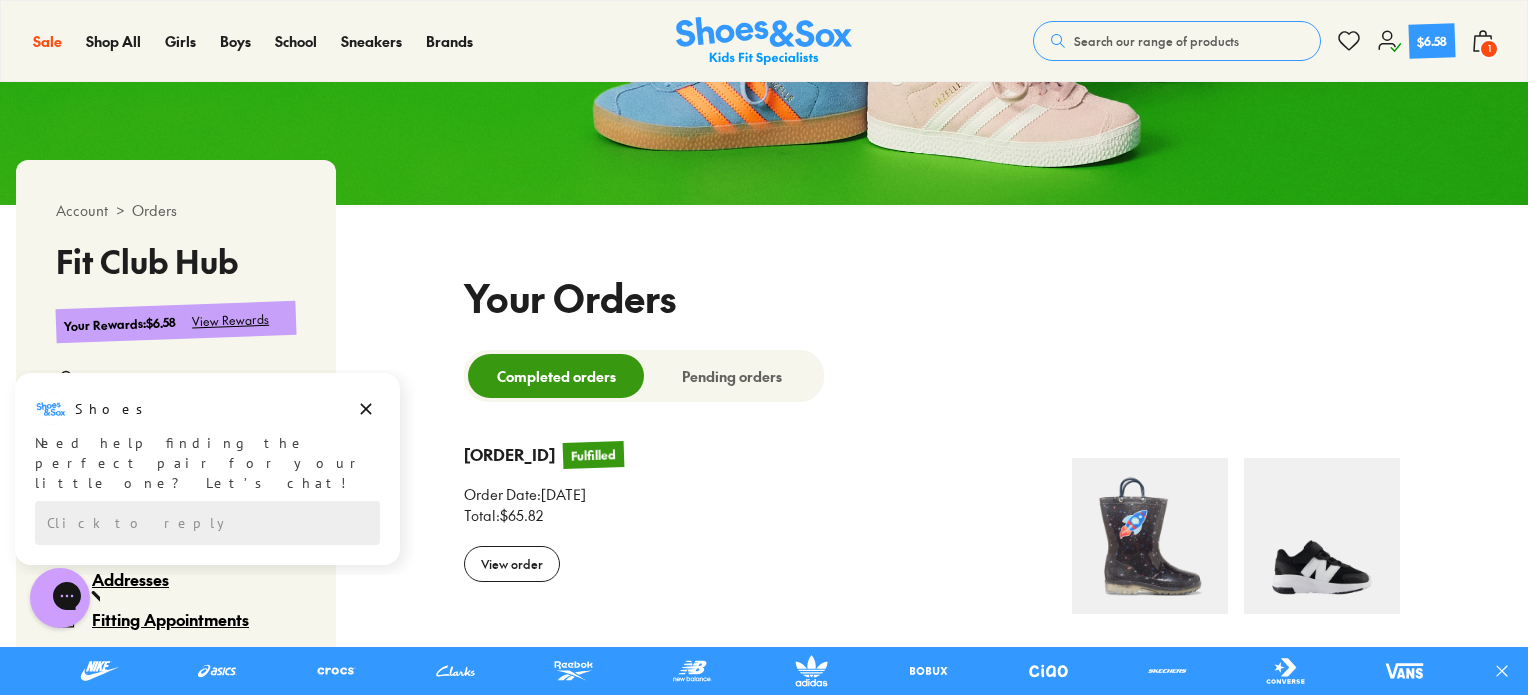 scroll, scrollTop: 522, scrollLeft: 0, axis: vertical 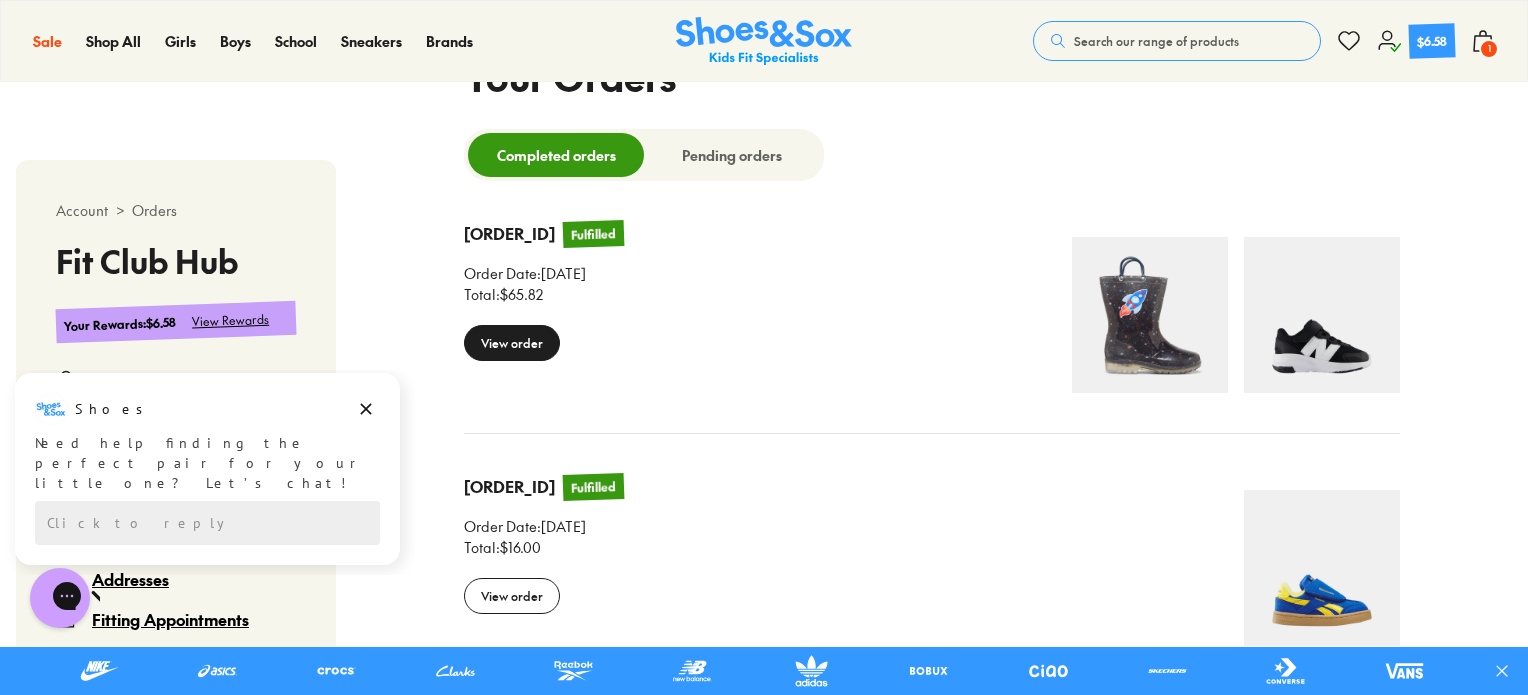 click on "View order" at bounding box center (512, 343) 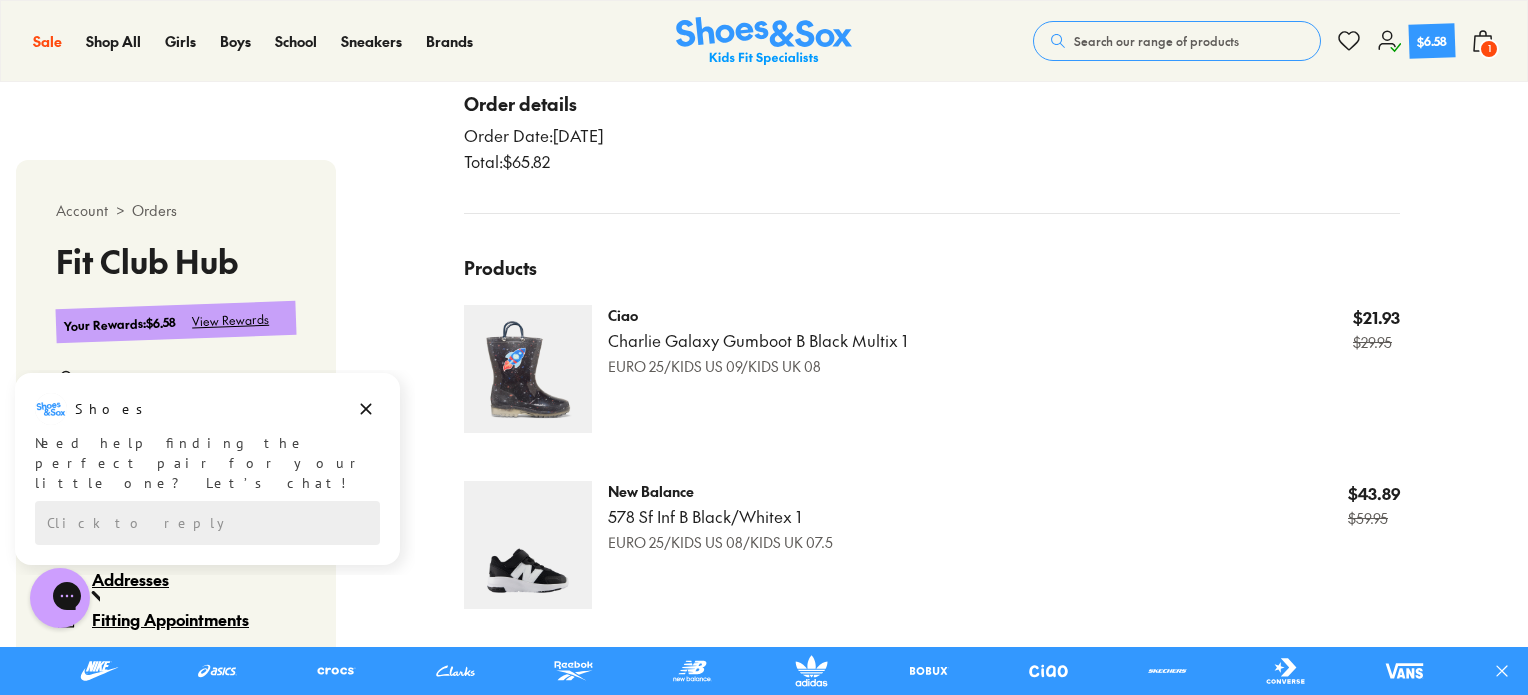 scroll, scrollTop: 822, scrollLeft: 0, axis: vertical 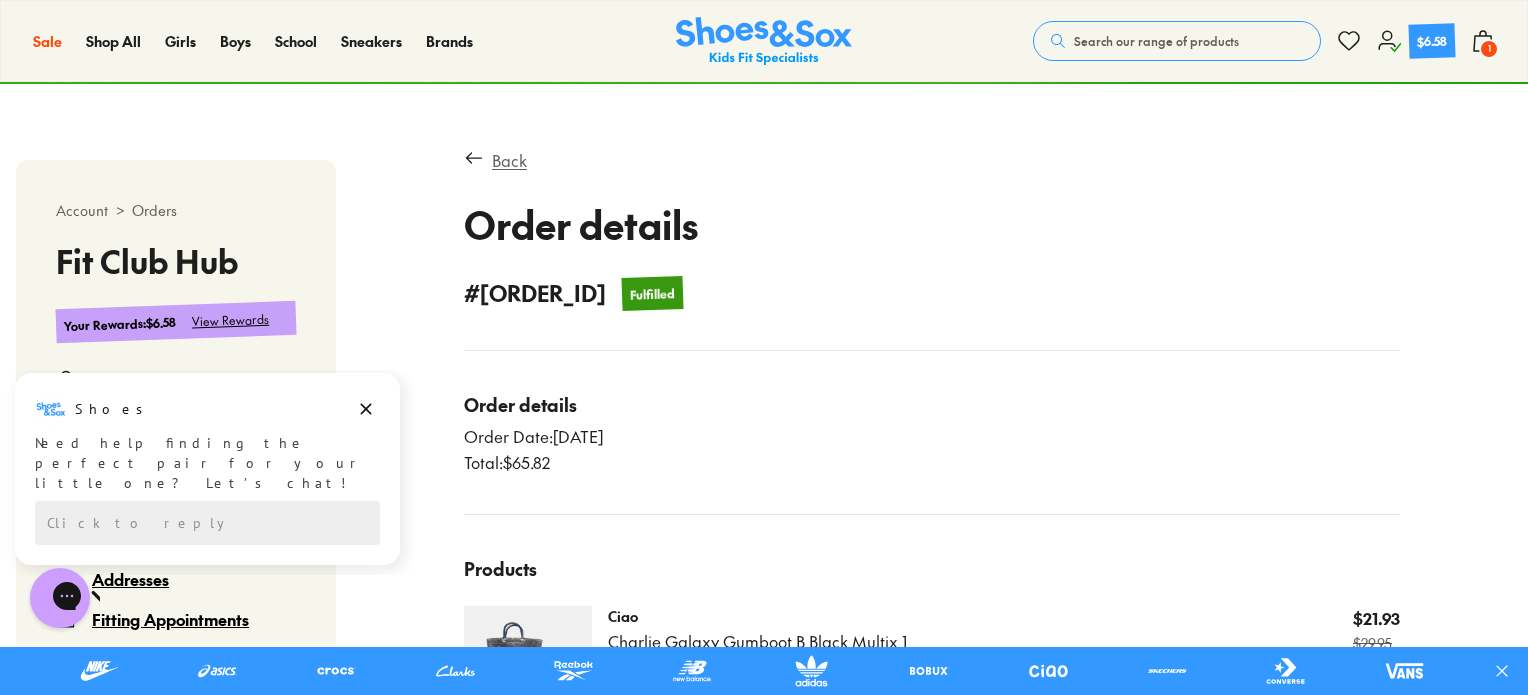 click on "Back" at bounding box center [509, 160] 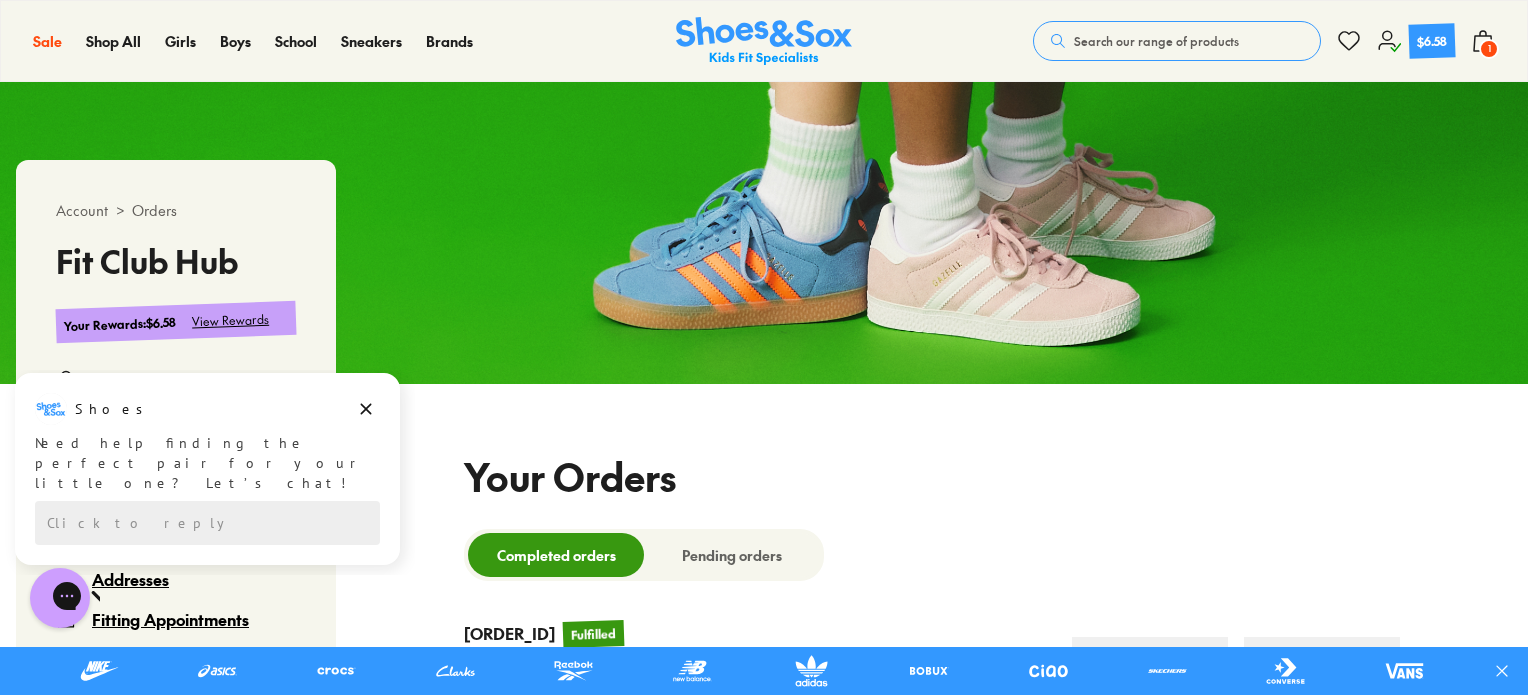 select 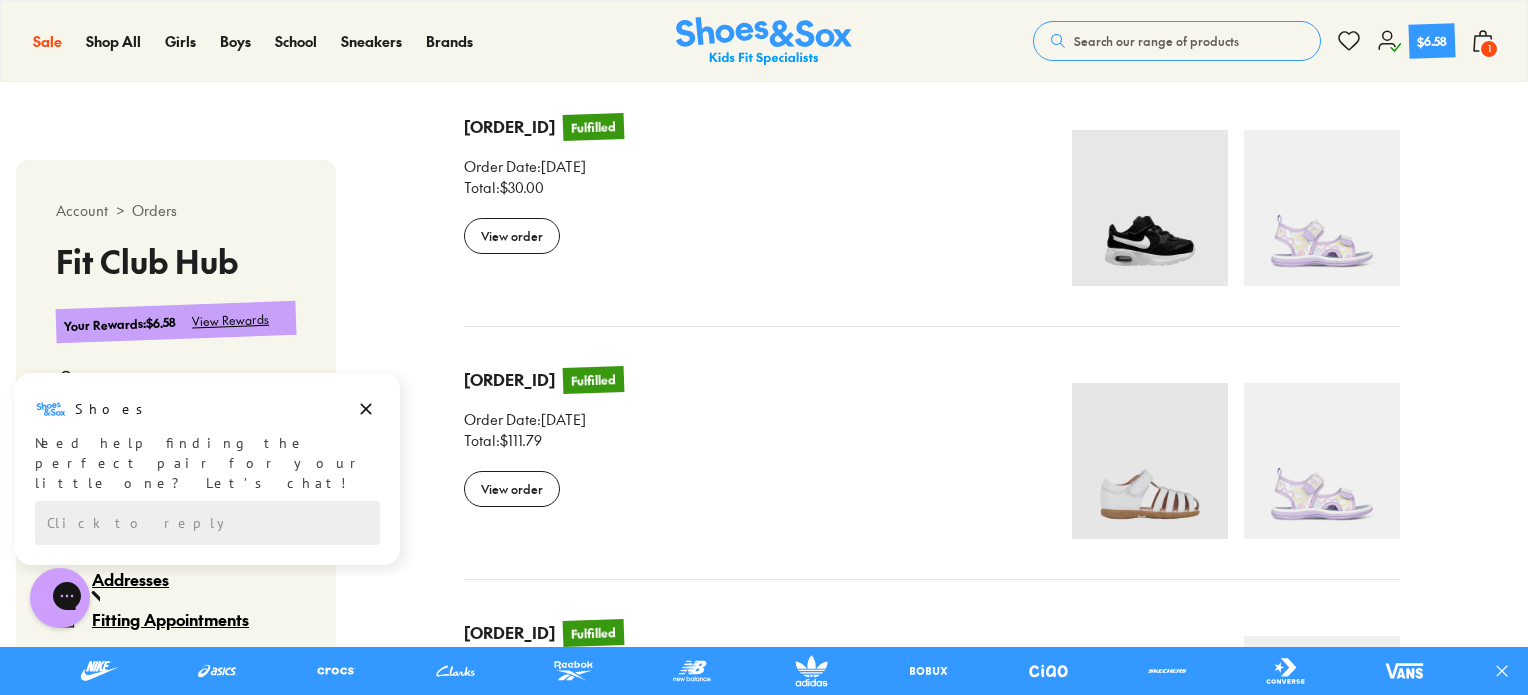 scroll, scrollTop: 1422, scrollLeft: 0, axis: vertical 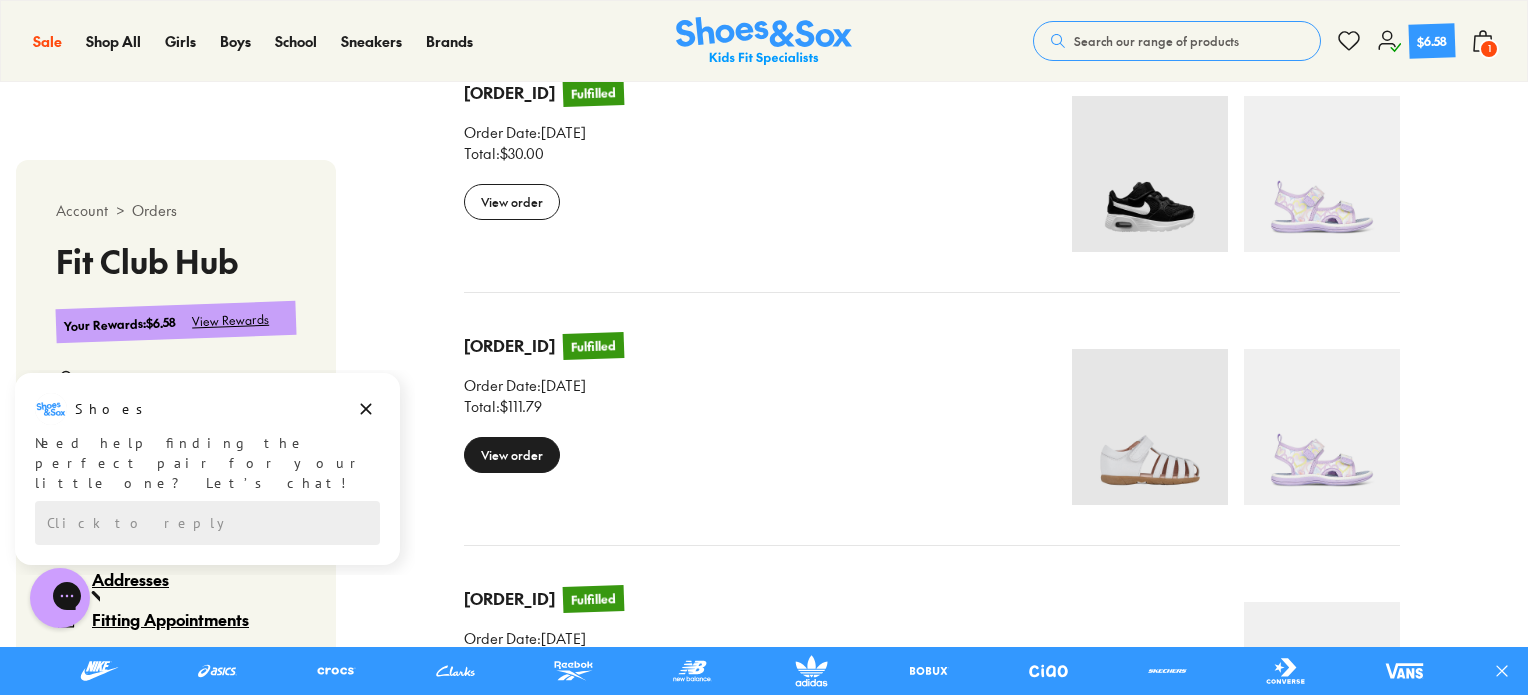 click on "View order" at bounding box center (512, 455) 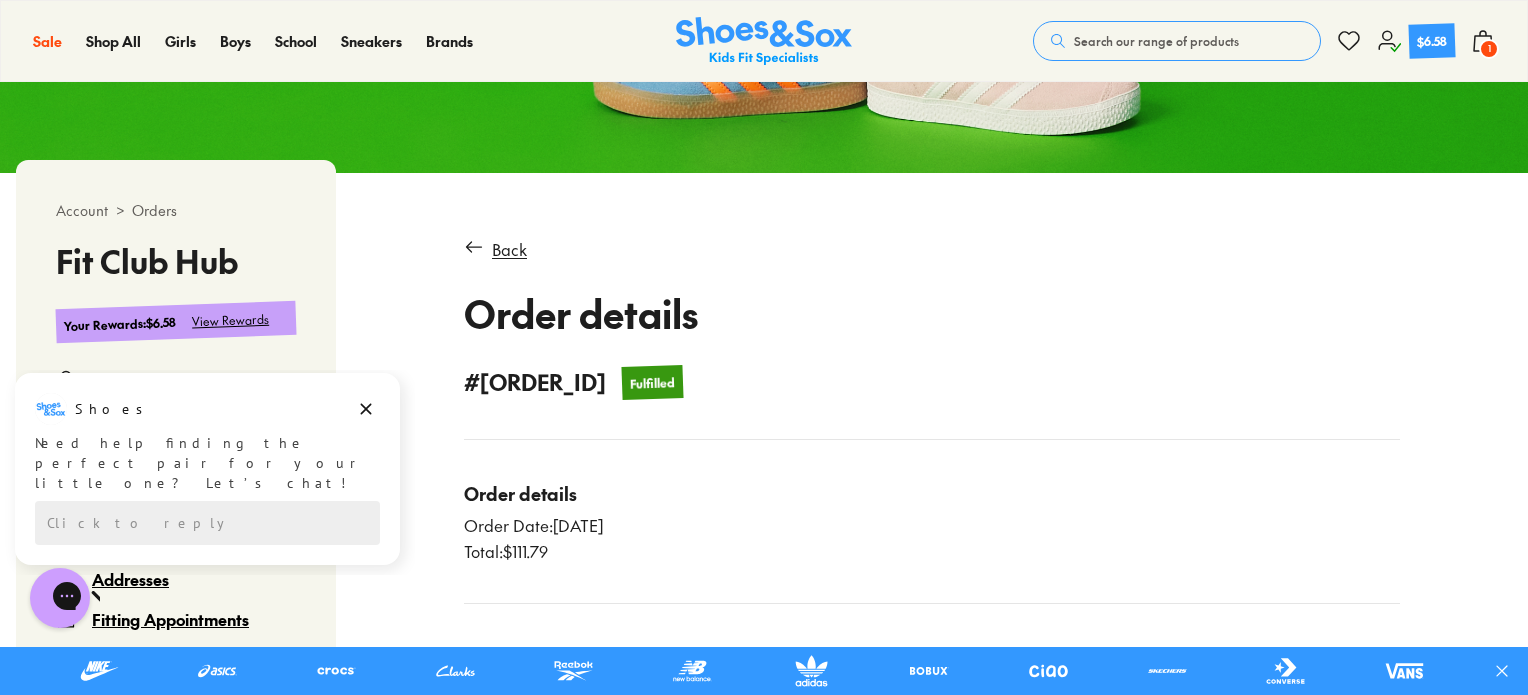 scroll, scrollTop: 322, scrollLeft: 0, axis: vertical 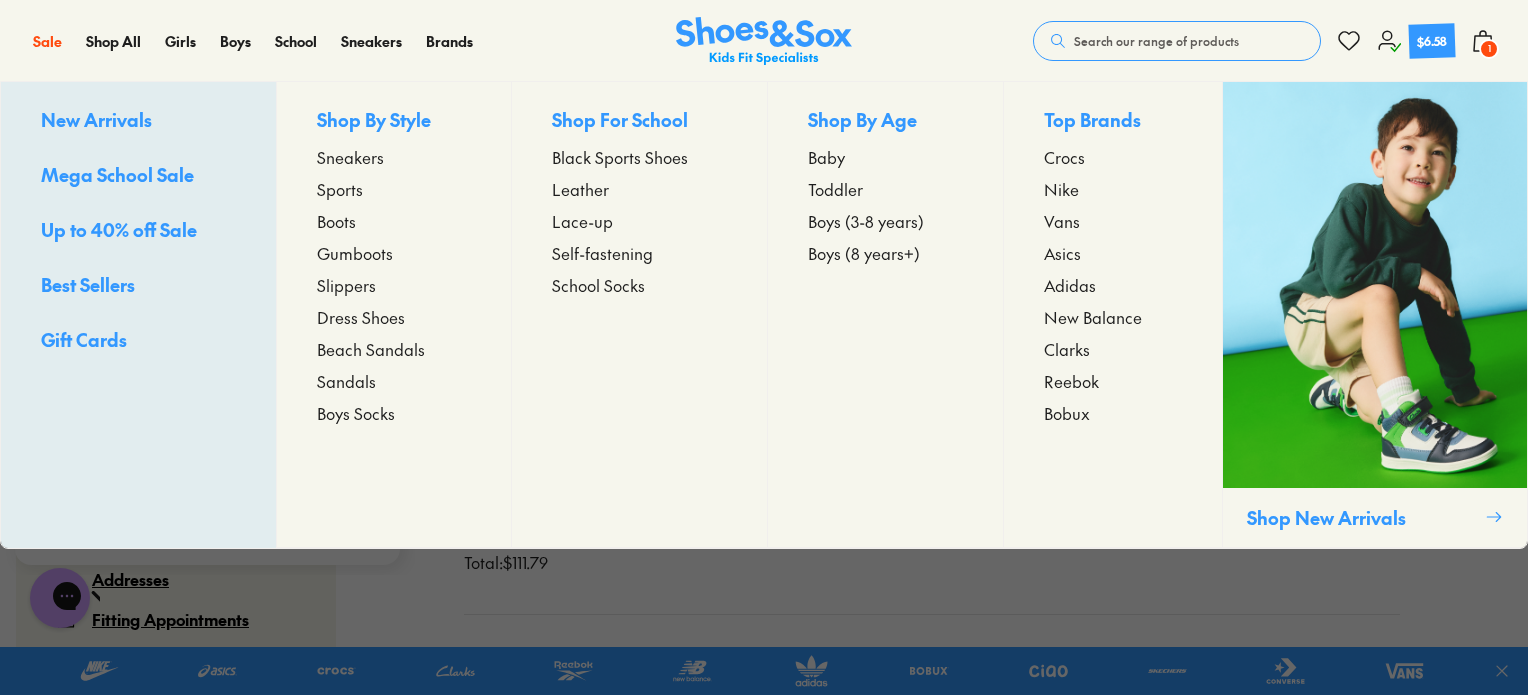 click on "Beach Sandals" at bounding box center (371, 349) 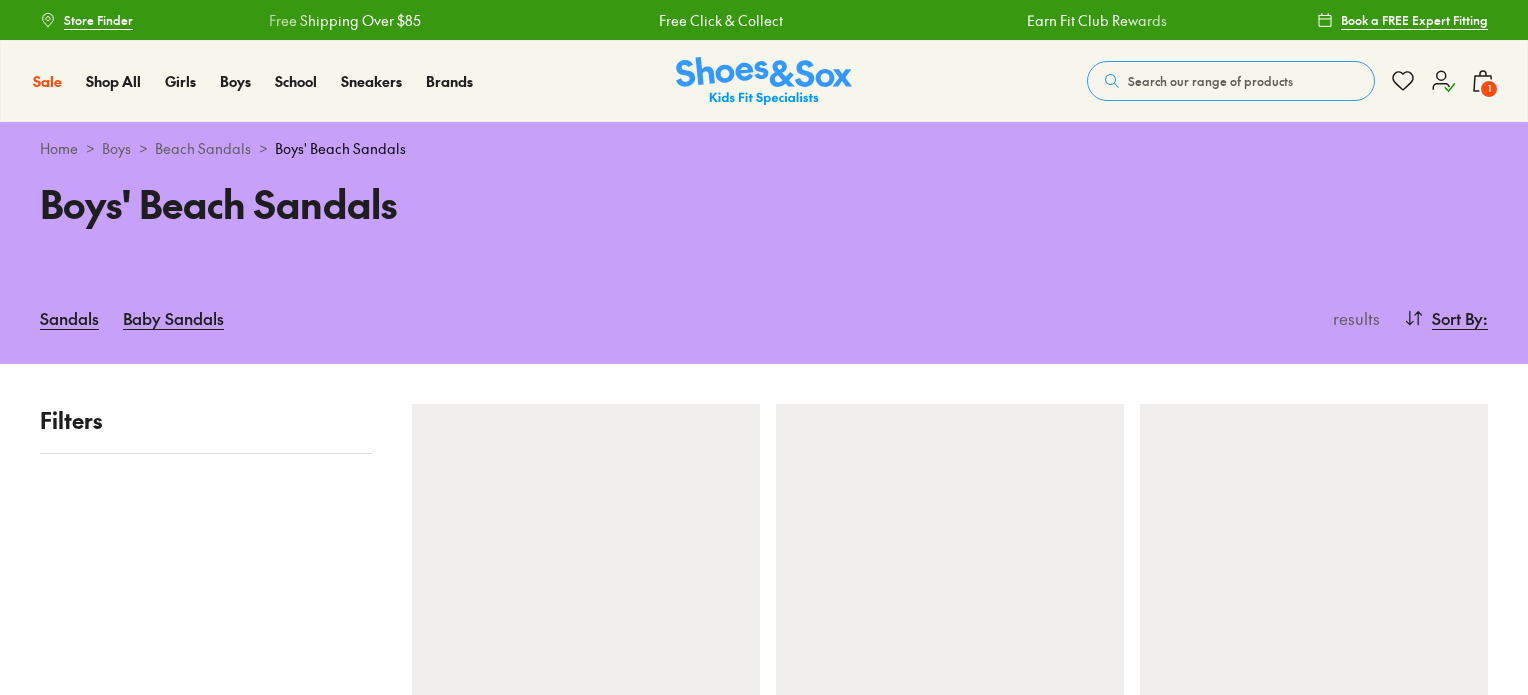 scroll, scrollTop: 0, scrollLeft: 0, axis: both 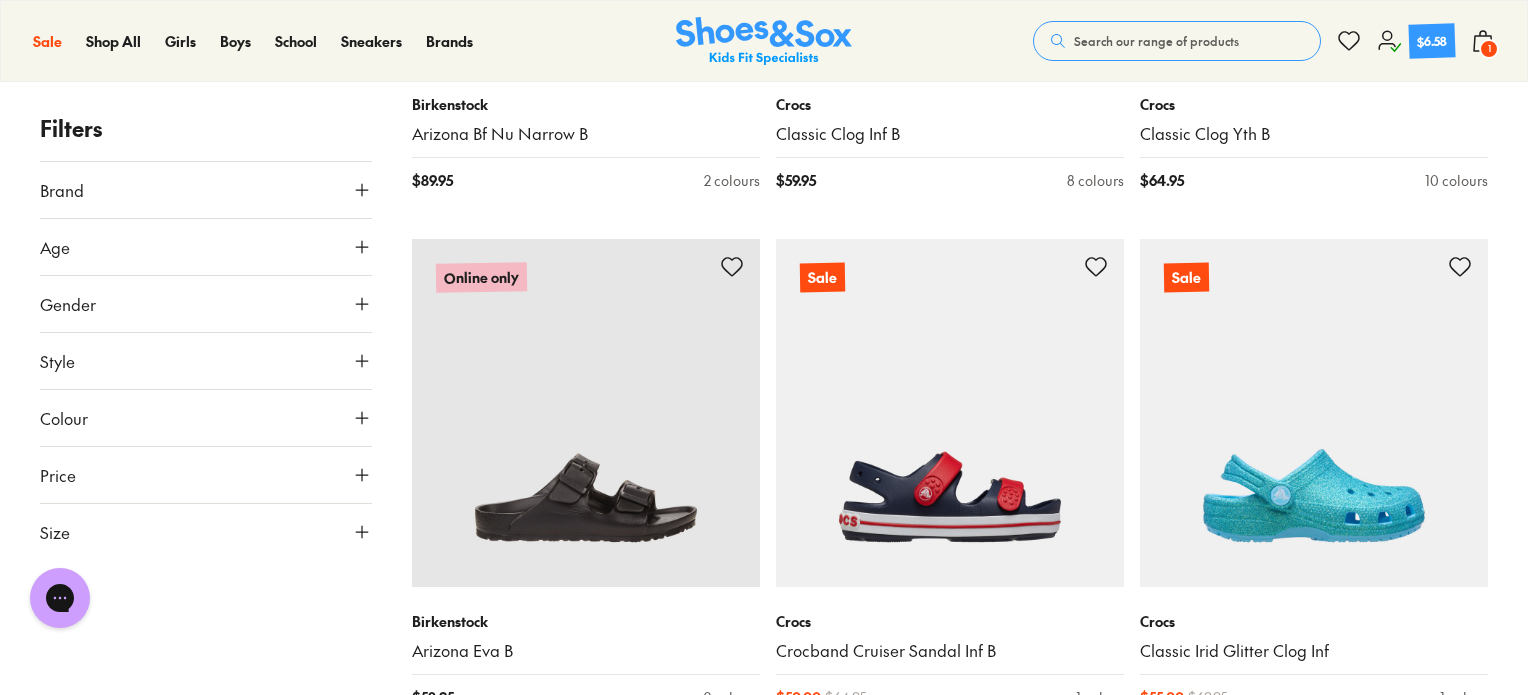 type on "***" 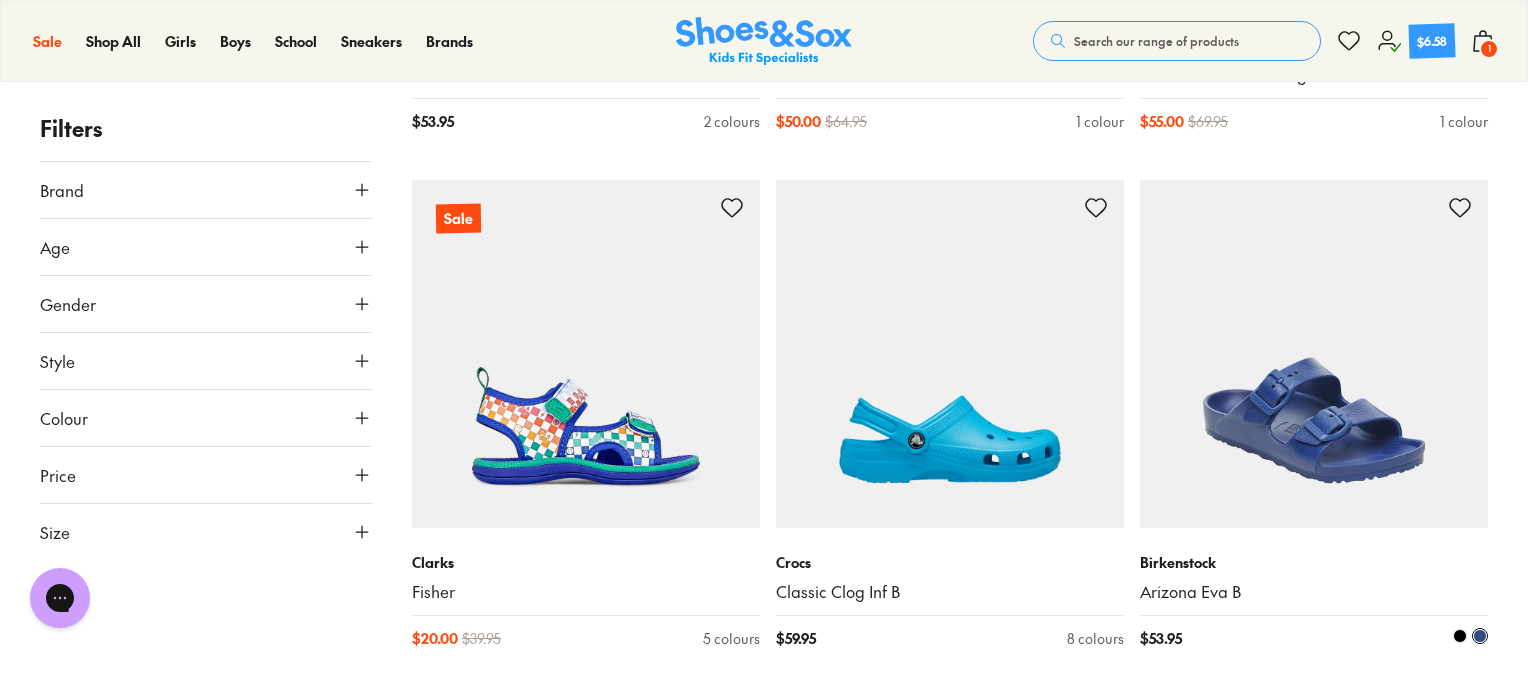 scroll, scrollTop: 4900, scrollLeft: 0, axis: vertical 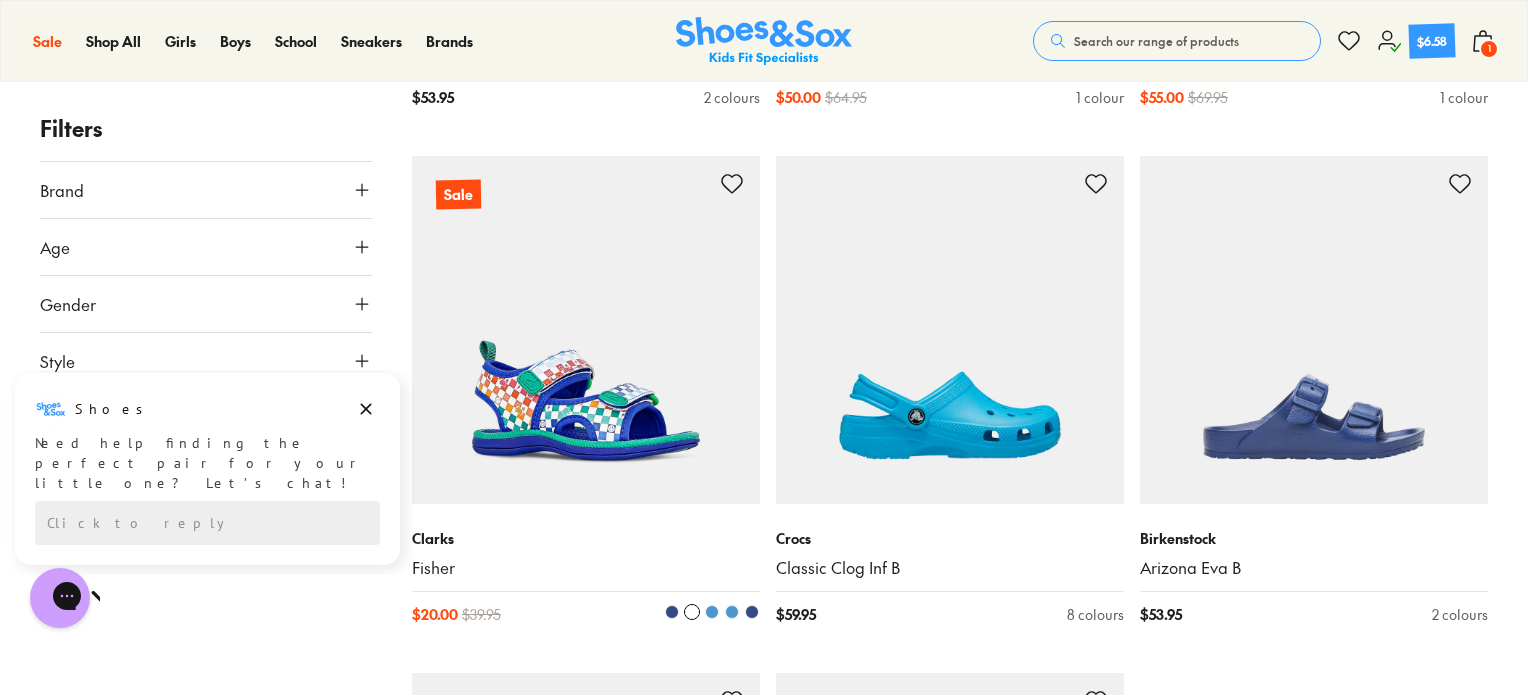 click at bounding box center (586, 330) 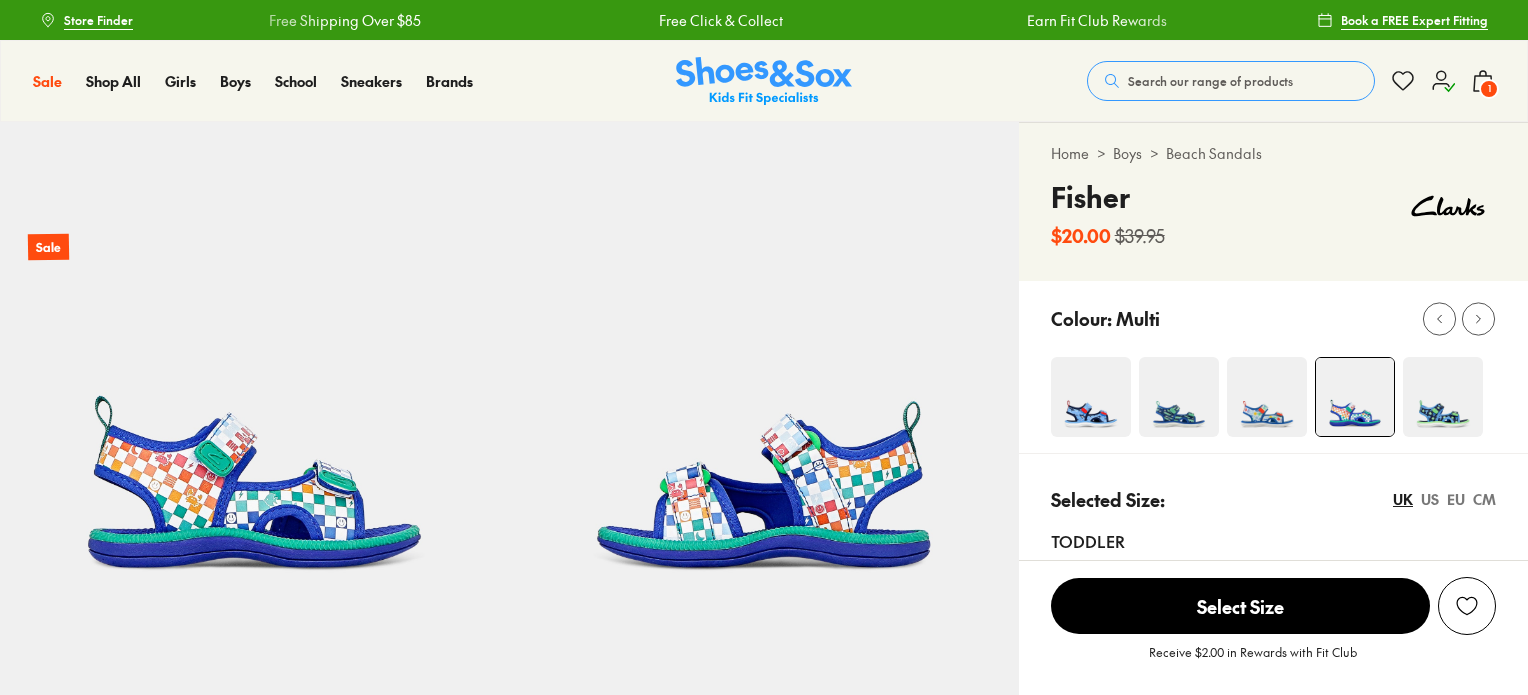 scroll, scrollTop: 0, scrollLeft: 0, axis: both 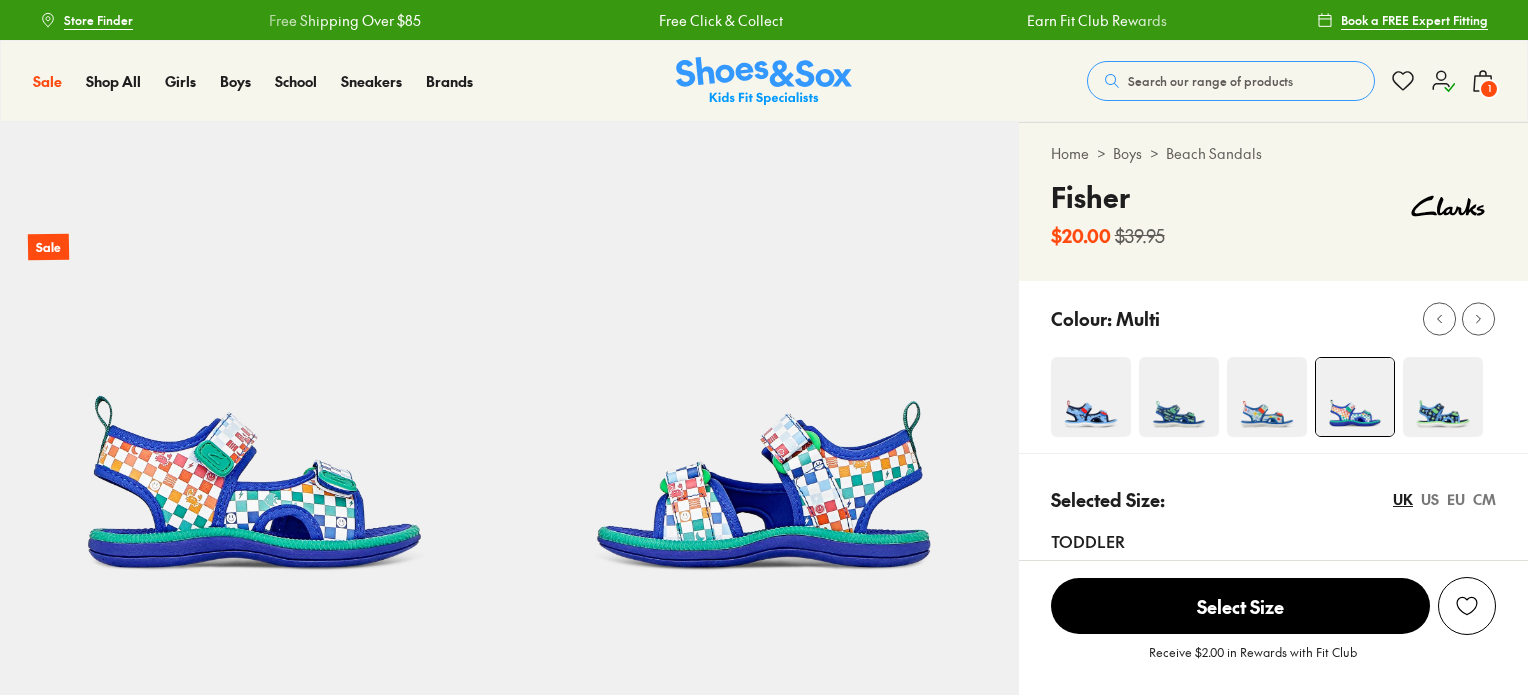select on "*" 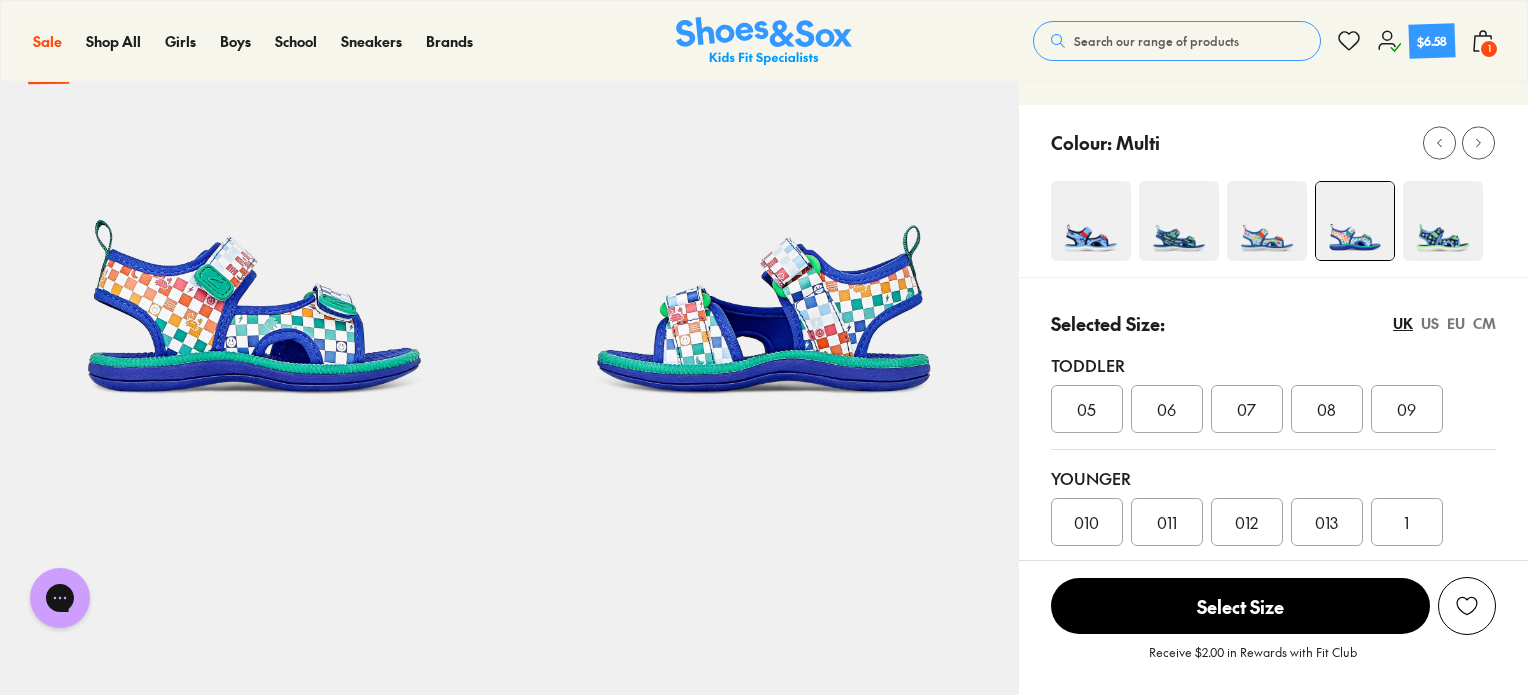 scroll, scrollTop: 200, scrollLeft: 0, axis: vertical 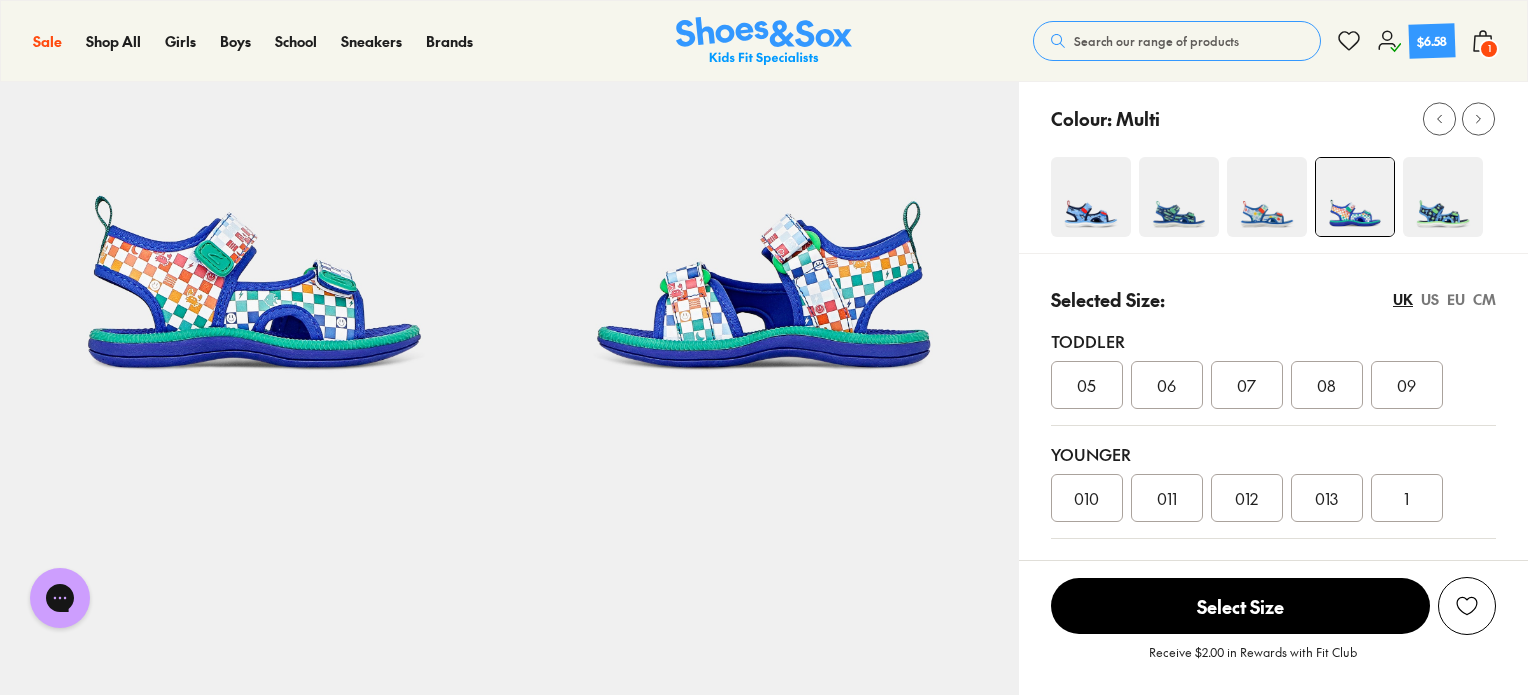 click on "07" at bounding box center (1246, 385) 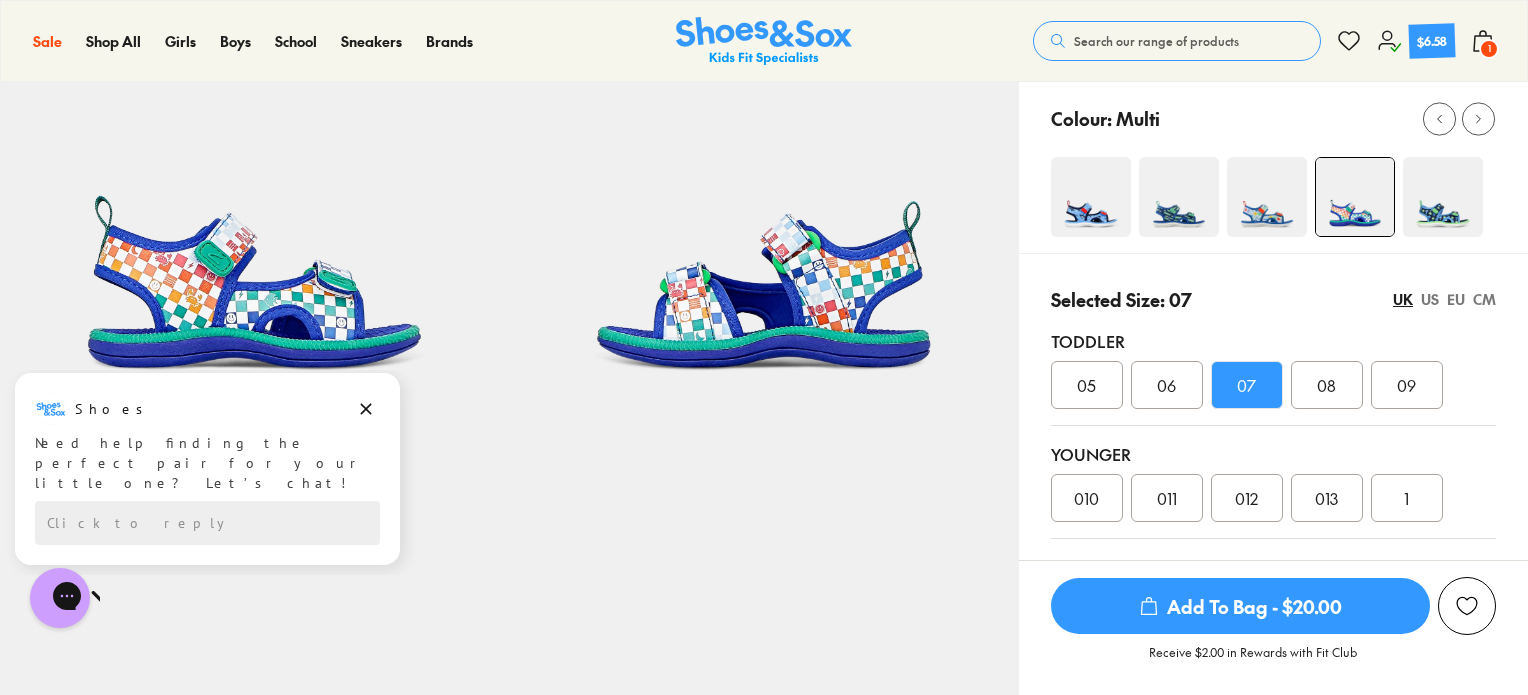 click on "Add To Bag - $20.00" at bounding box center (1240, 606) 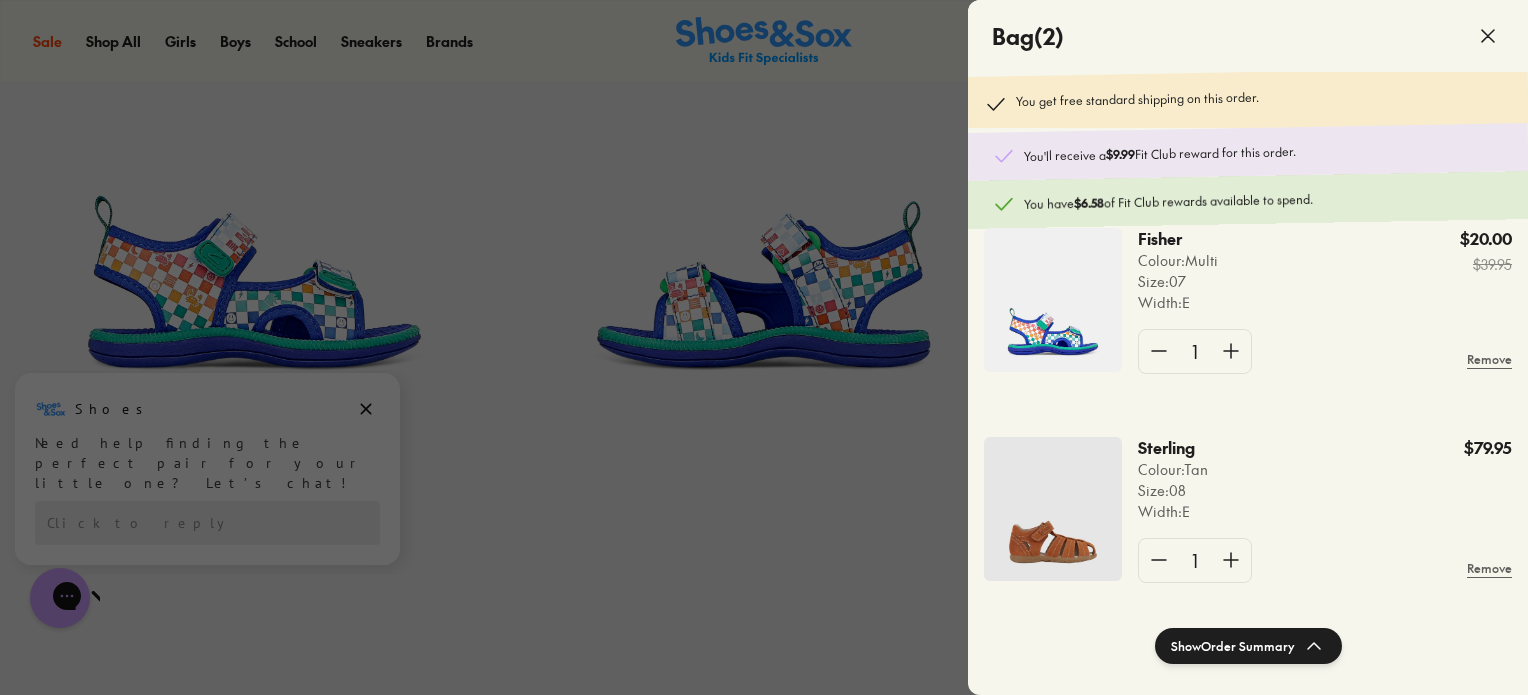 scroll, scrollTop: 57, scrollLeft: 0, axis: vertical 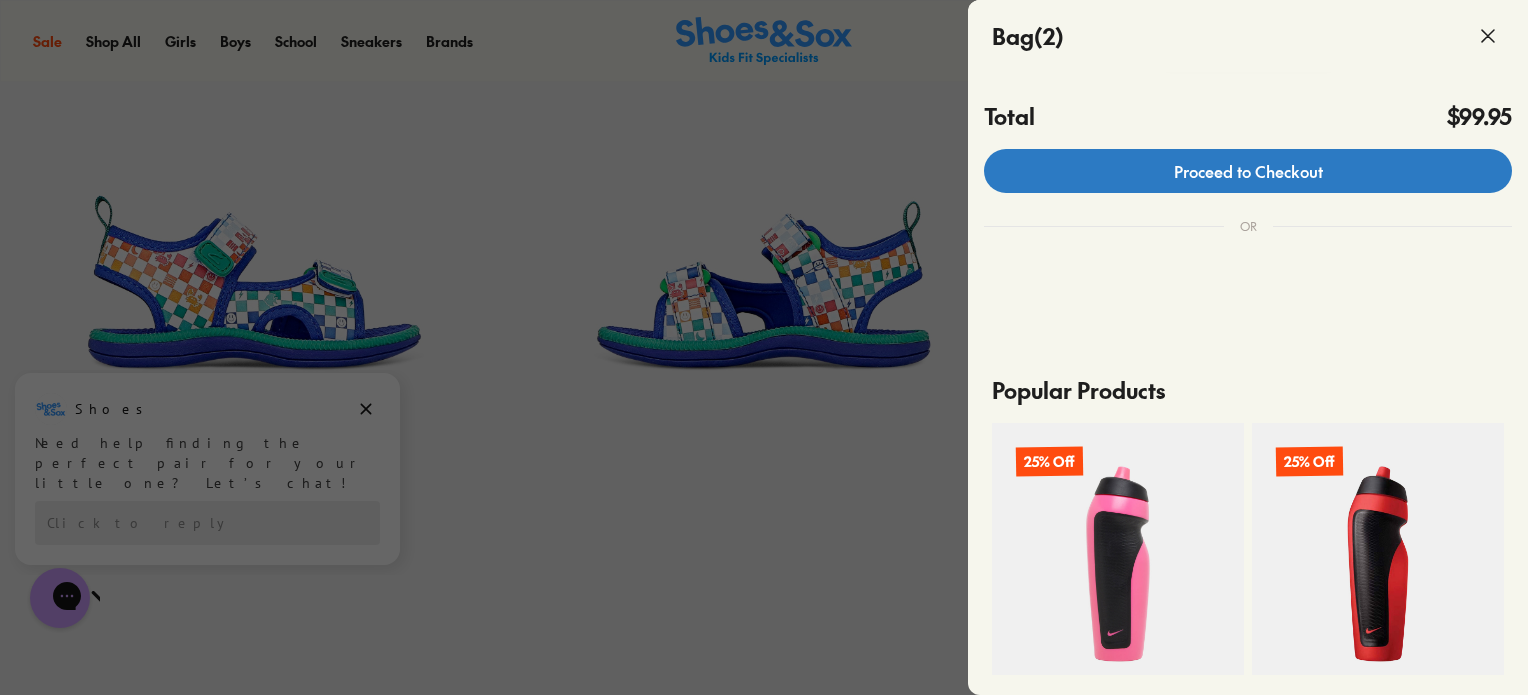 click on "Proceed to Checkout" 